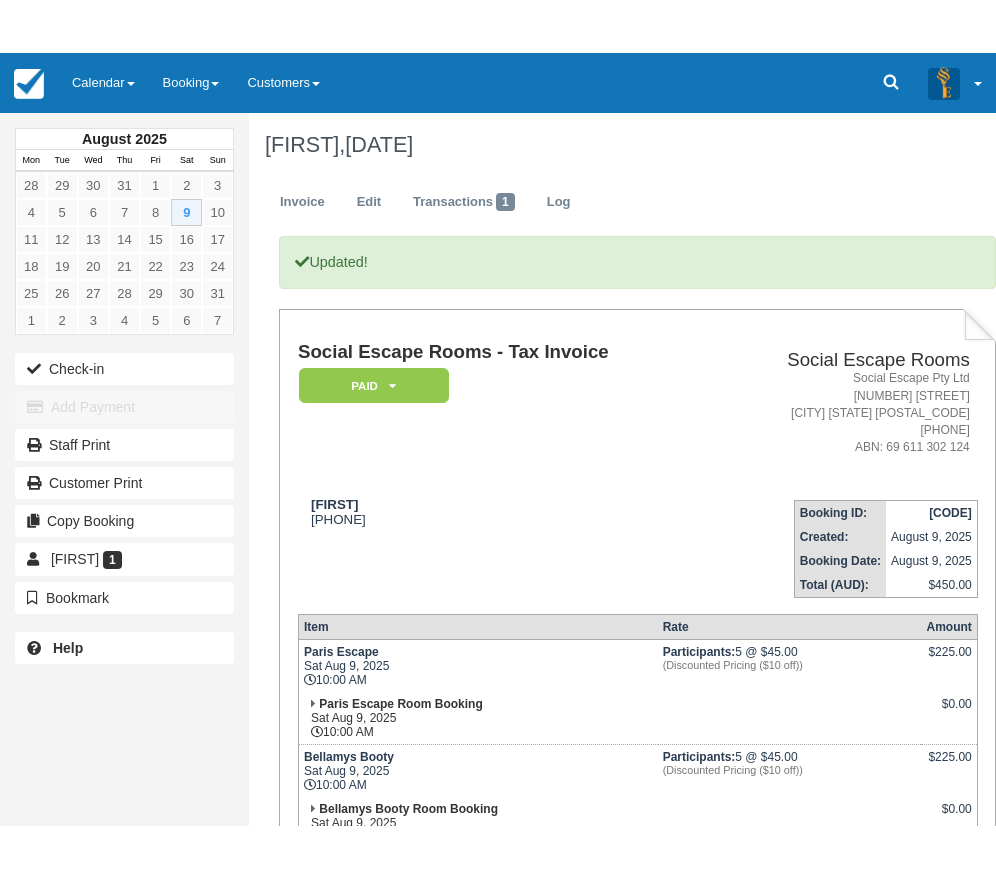 scroll, scrollTop: 0, scrollLeft: 0, axis: both 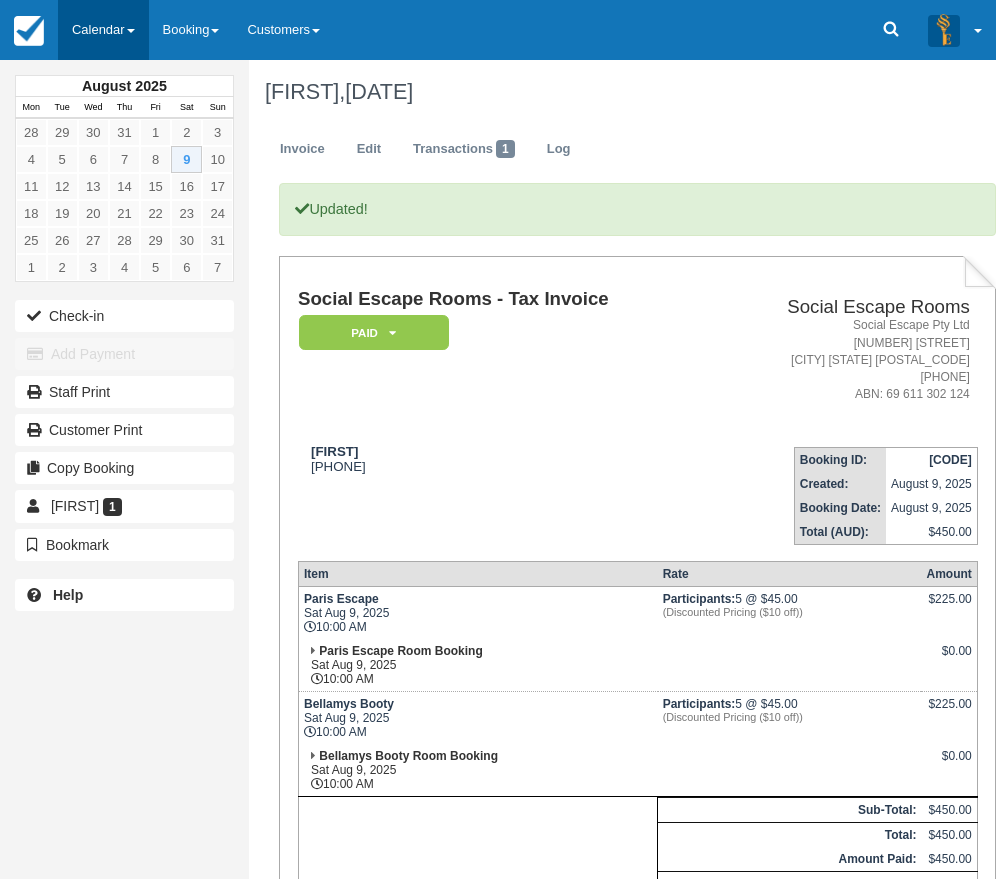 click on "Calendar" at bounding box center [103, 30] 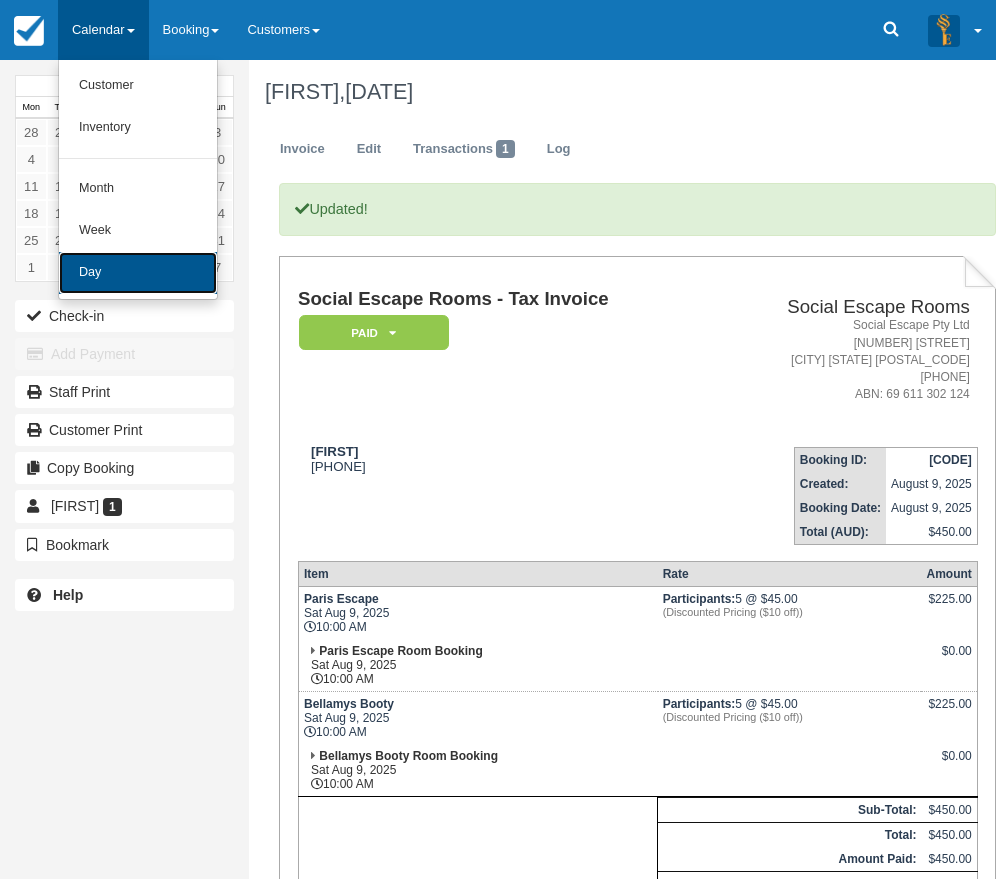 click on "Day" at bounding box center [138, 273] 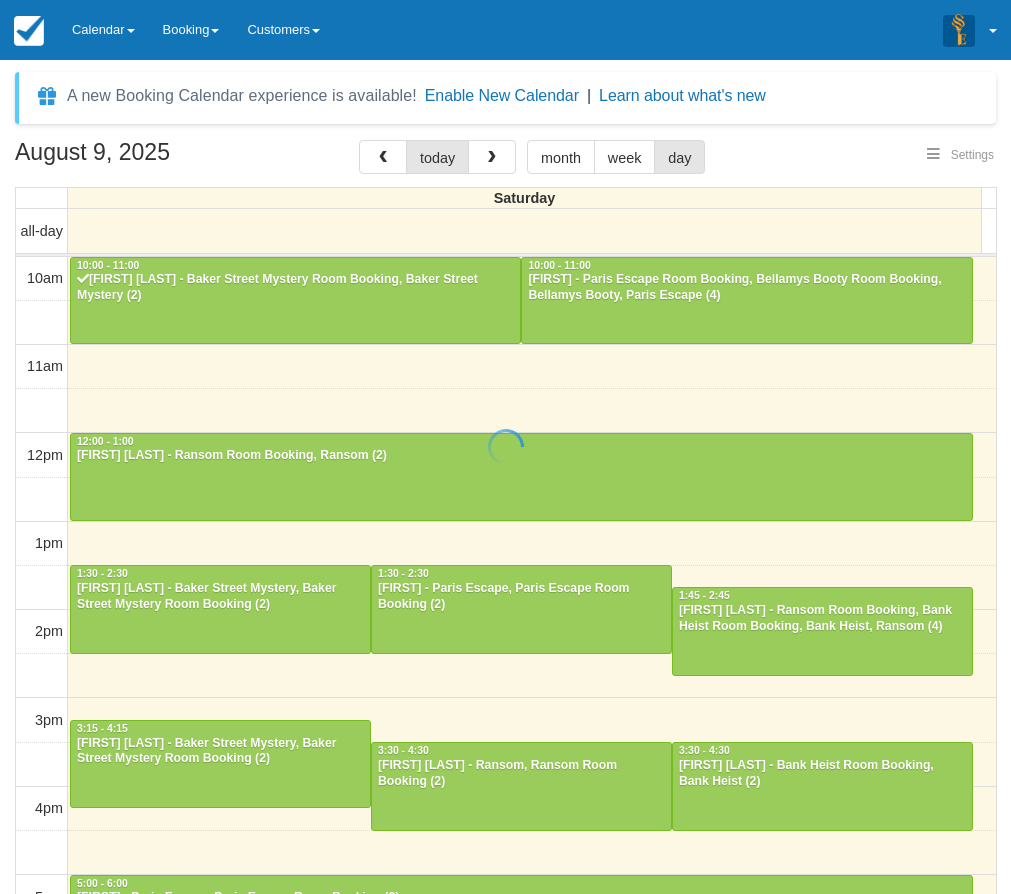 select 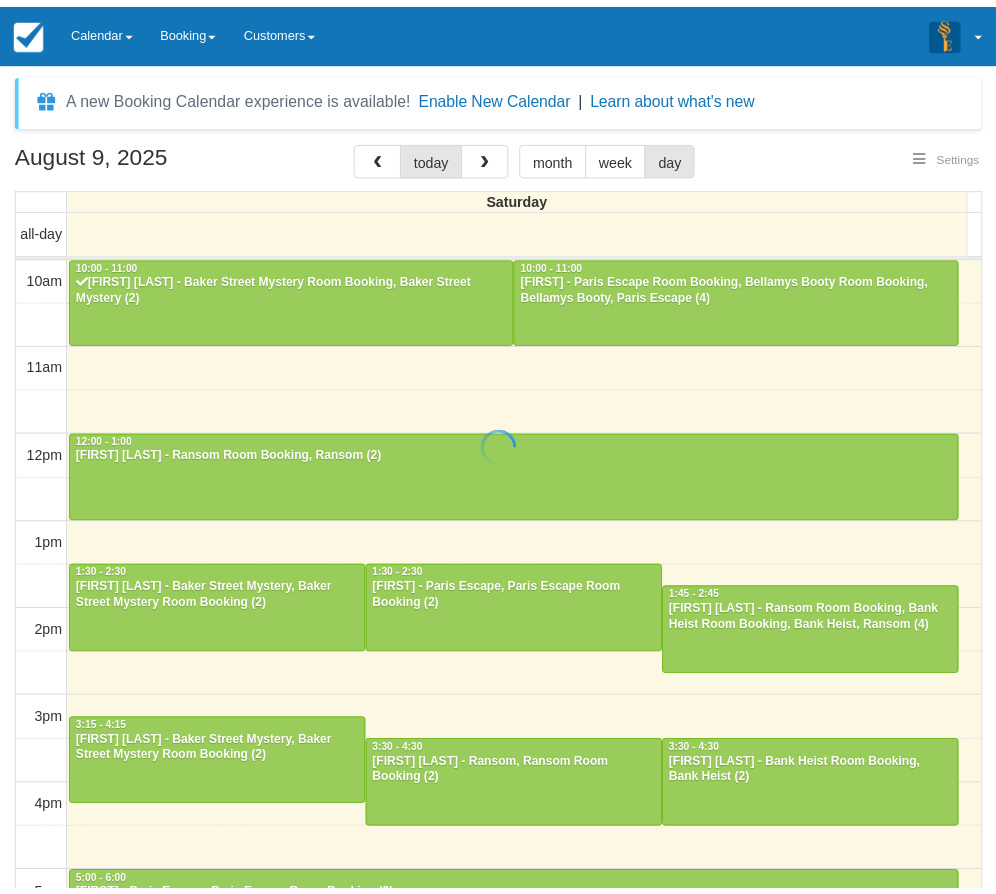 scroll, scrollTop: 0, scrollLeft: 0, axis: both 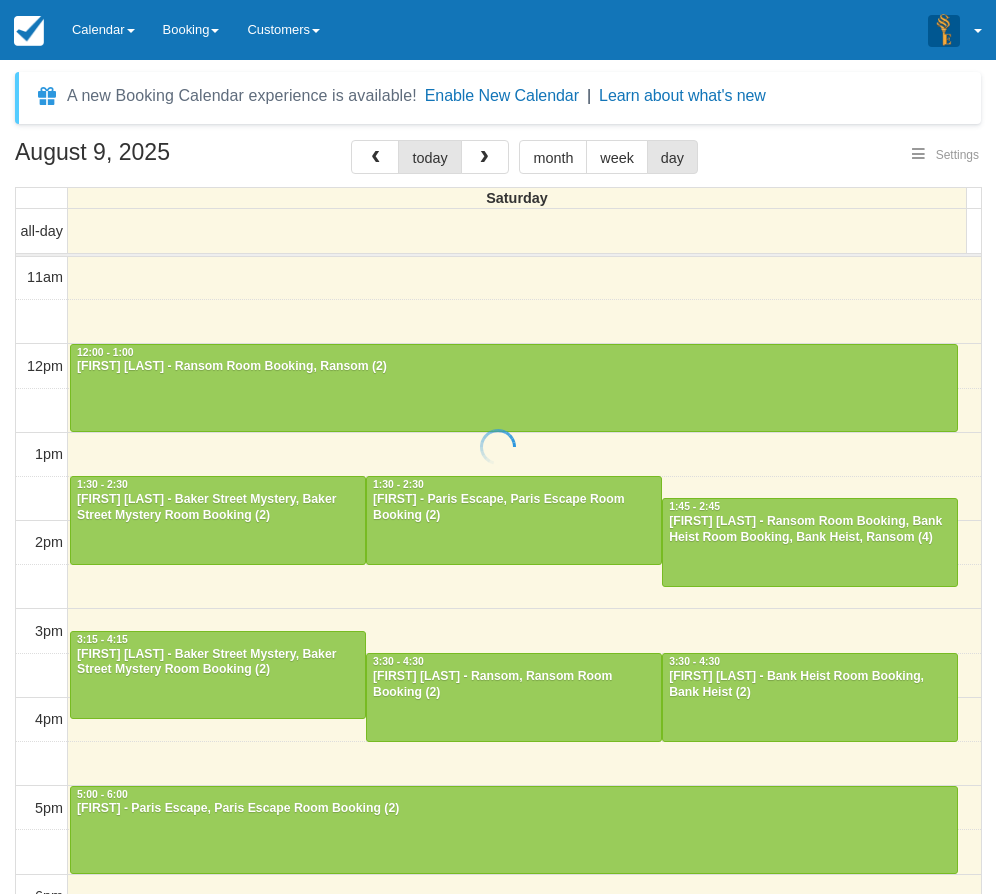 select 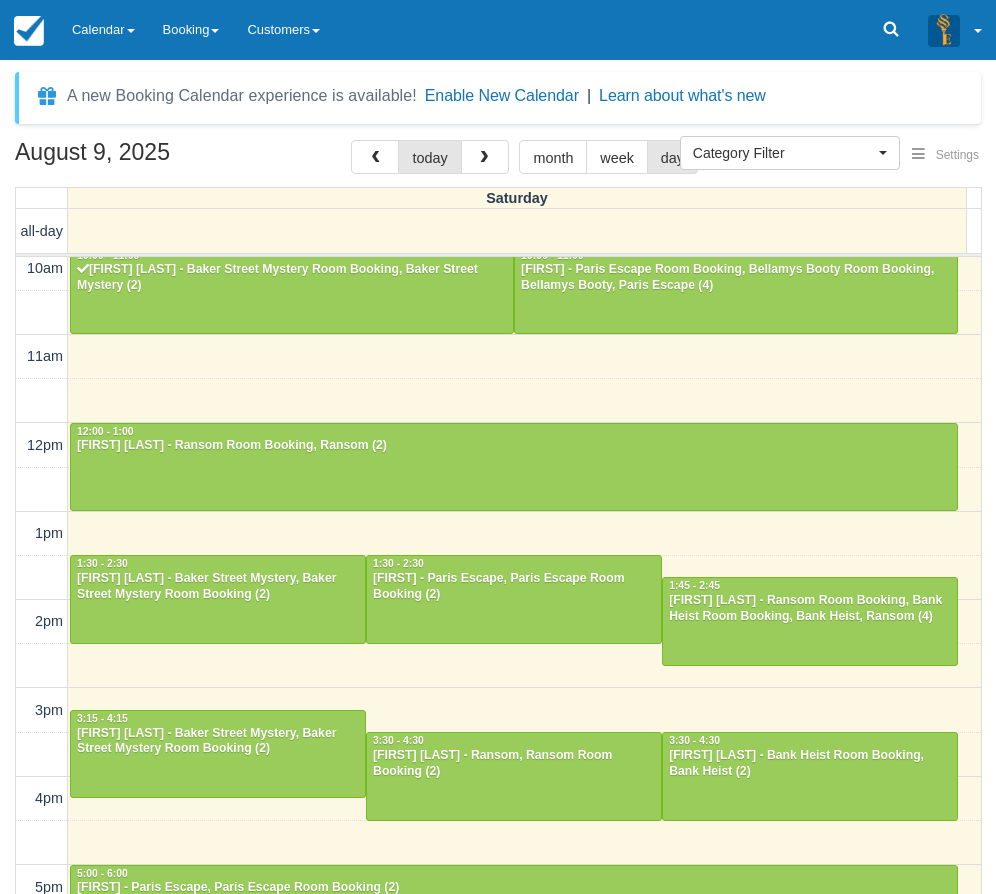 scroll, scrollTop: 0, scrollLeft: 0, axis: both 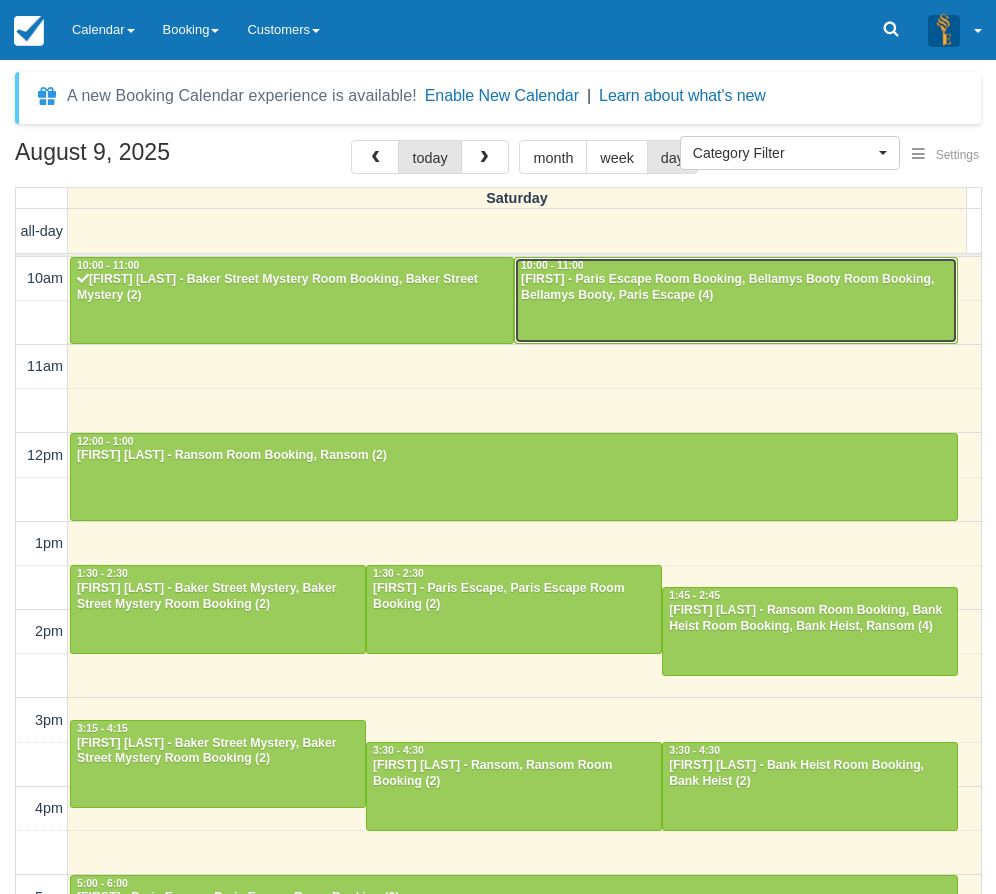 click on "[FIRST] - Paris Escape Room Booking, Bellamys Booty Room Booking, Bellamys Booty, Paris Escape (4)" at bounding box center (736, 288) 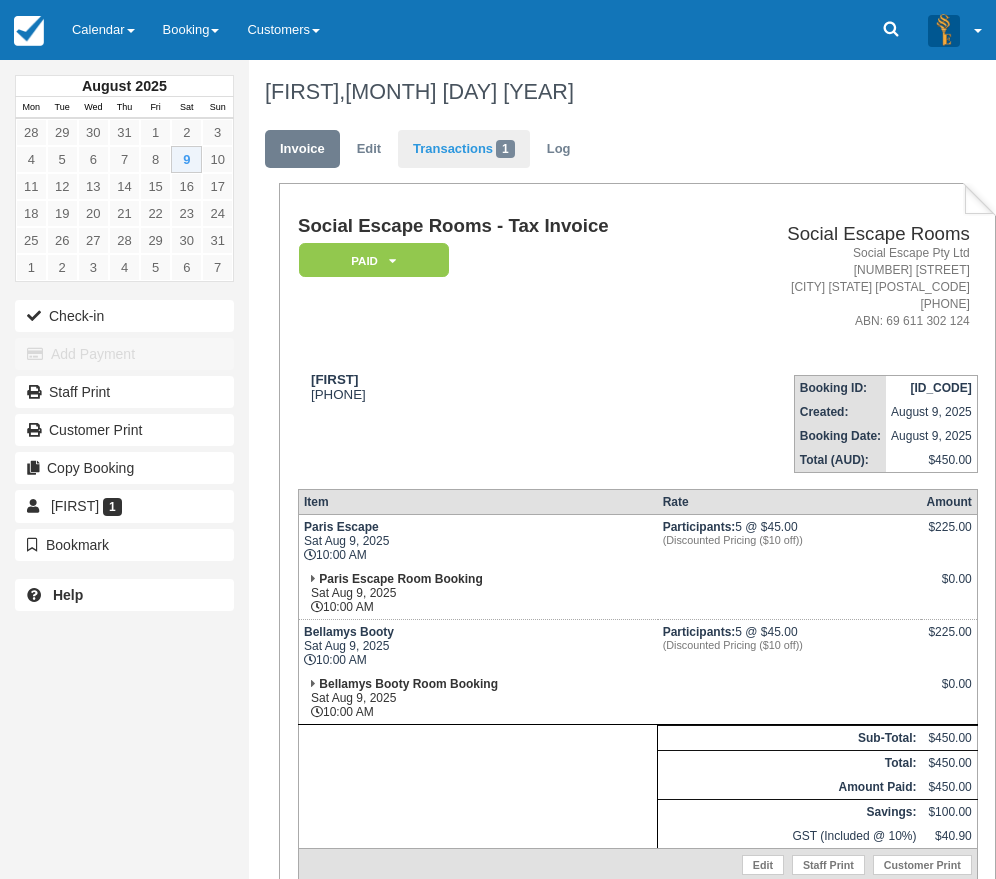 scroll, scrollTop: 0, scrollLeft: 0, axis: both 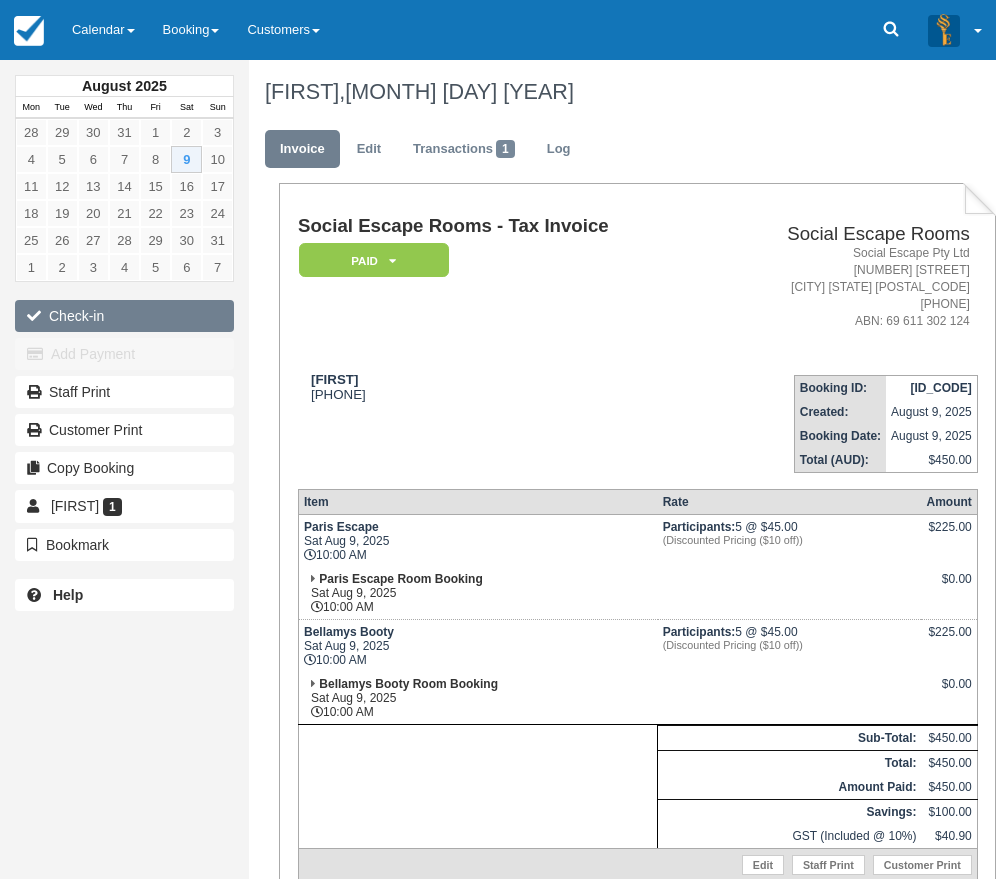click on "Check-in" at bounding box center [124, 316] 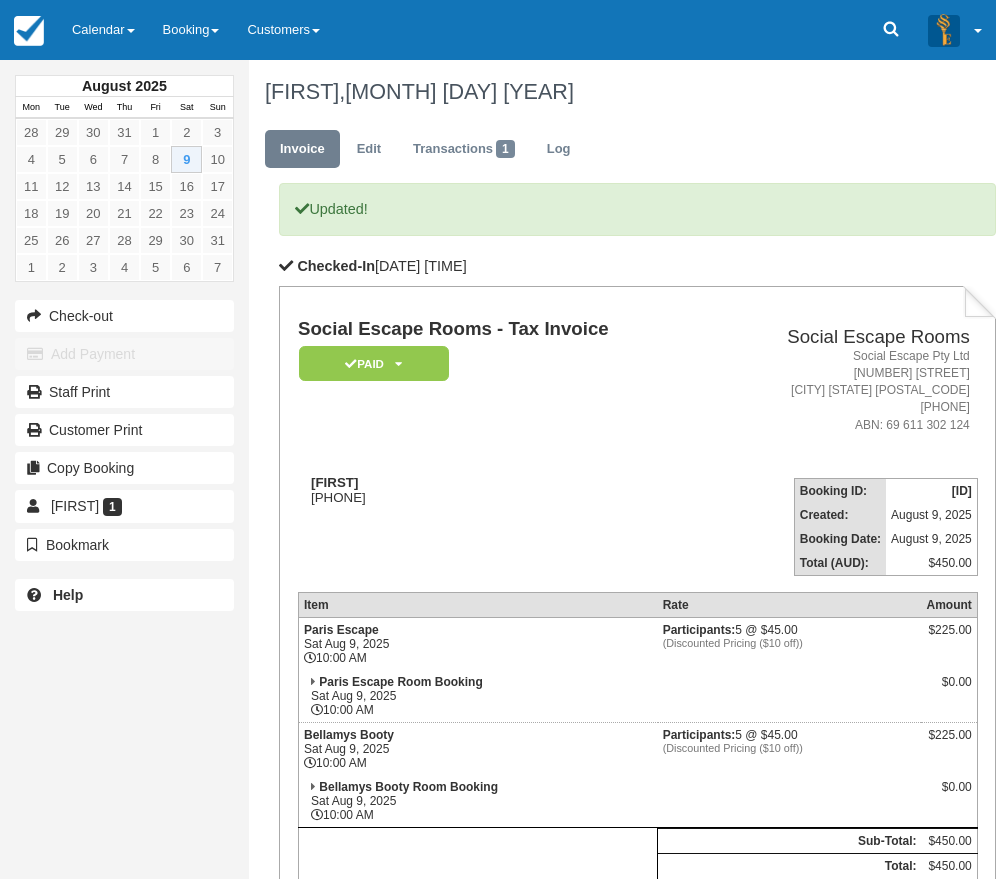 scroll, scrollTop: 0, scrollLeft: 0, axis: both 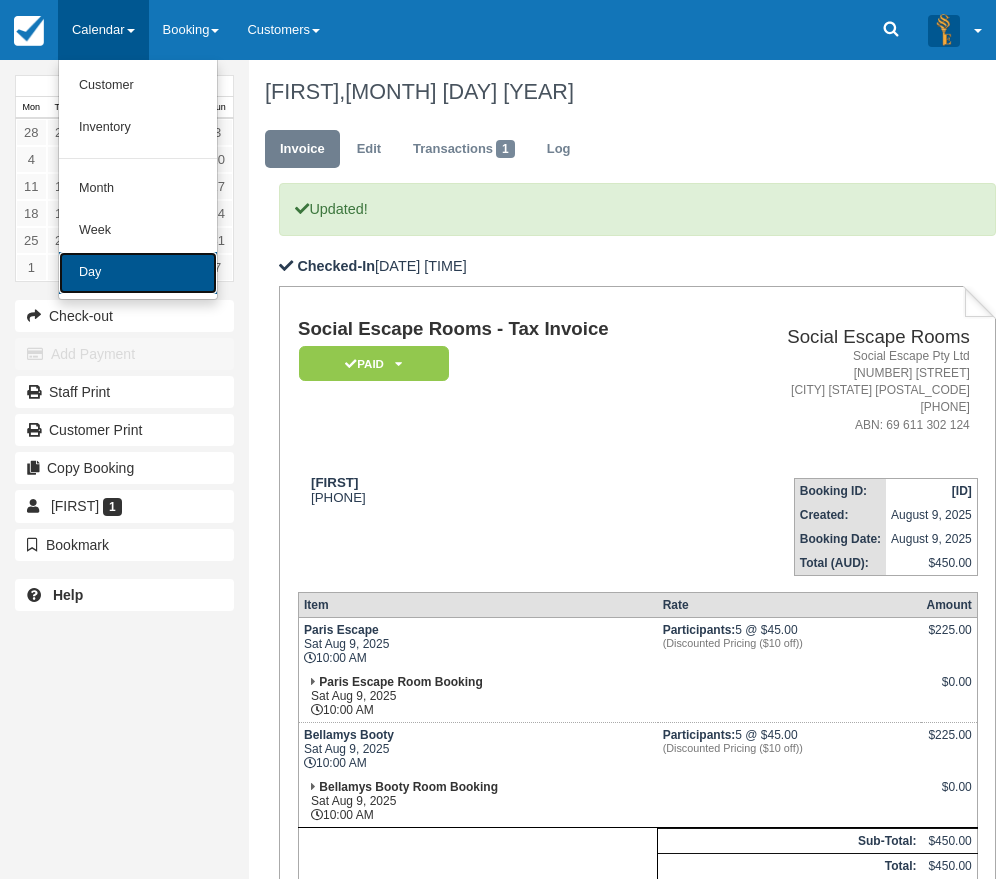 click on "Day" at bounding box center [138, 273] 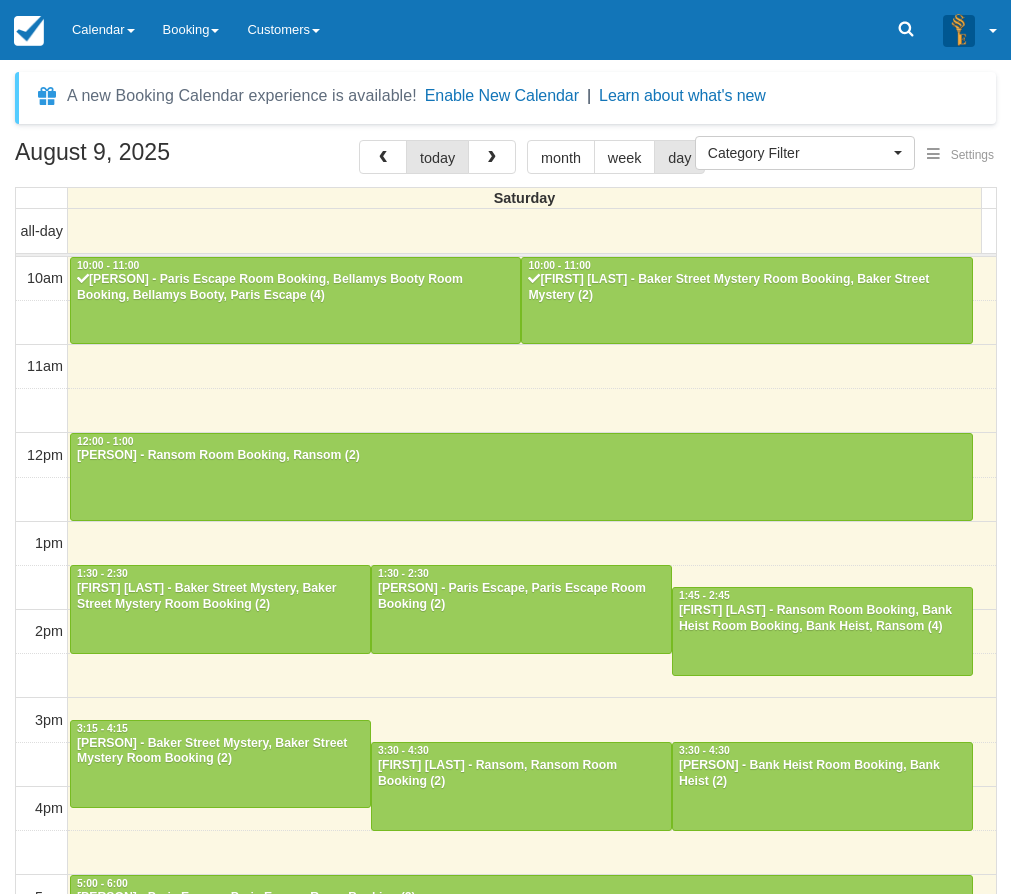 select 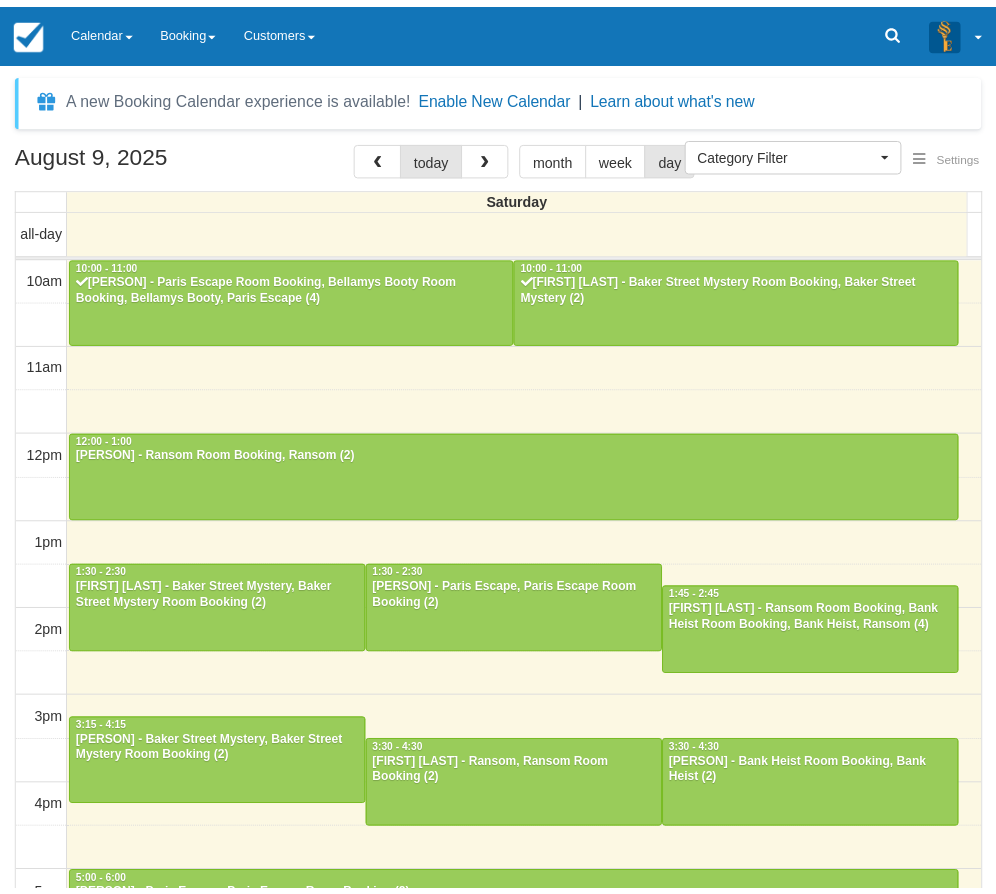 scroll, scrollTop: 0, scrollLeft: 0, axis: both 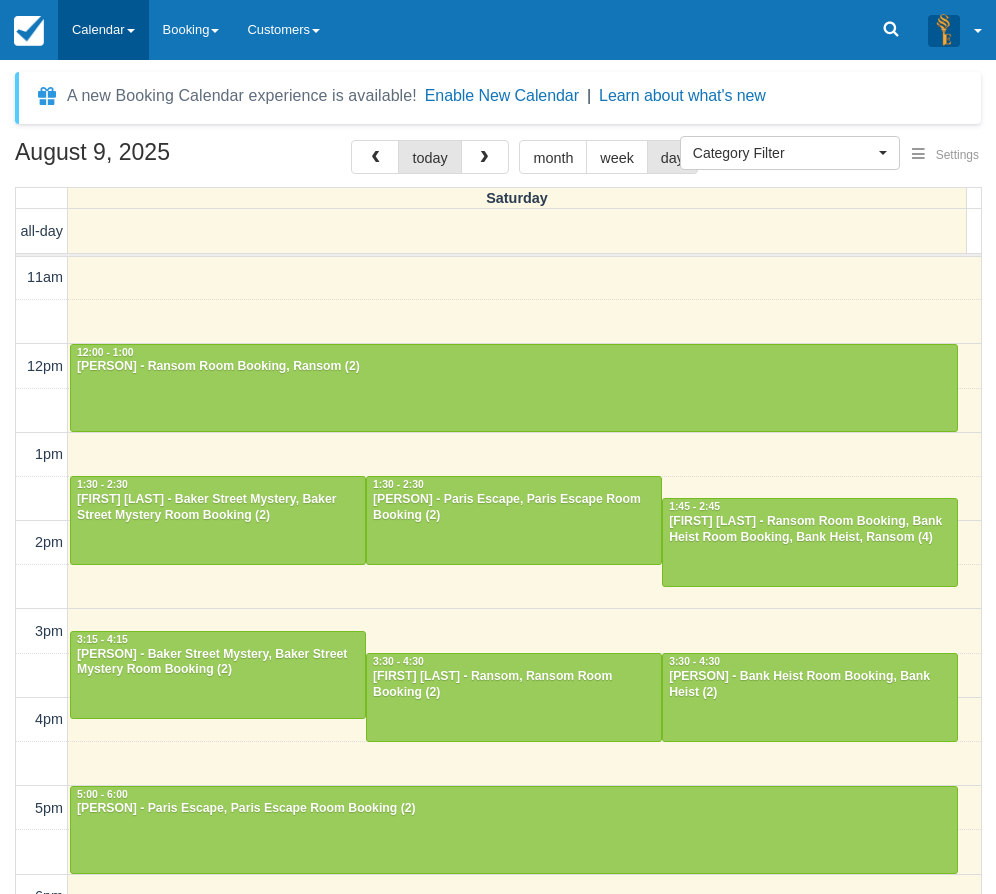 click on "Calendar" at bounding box center (103, 30) 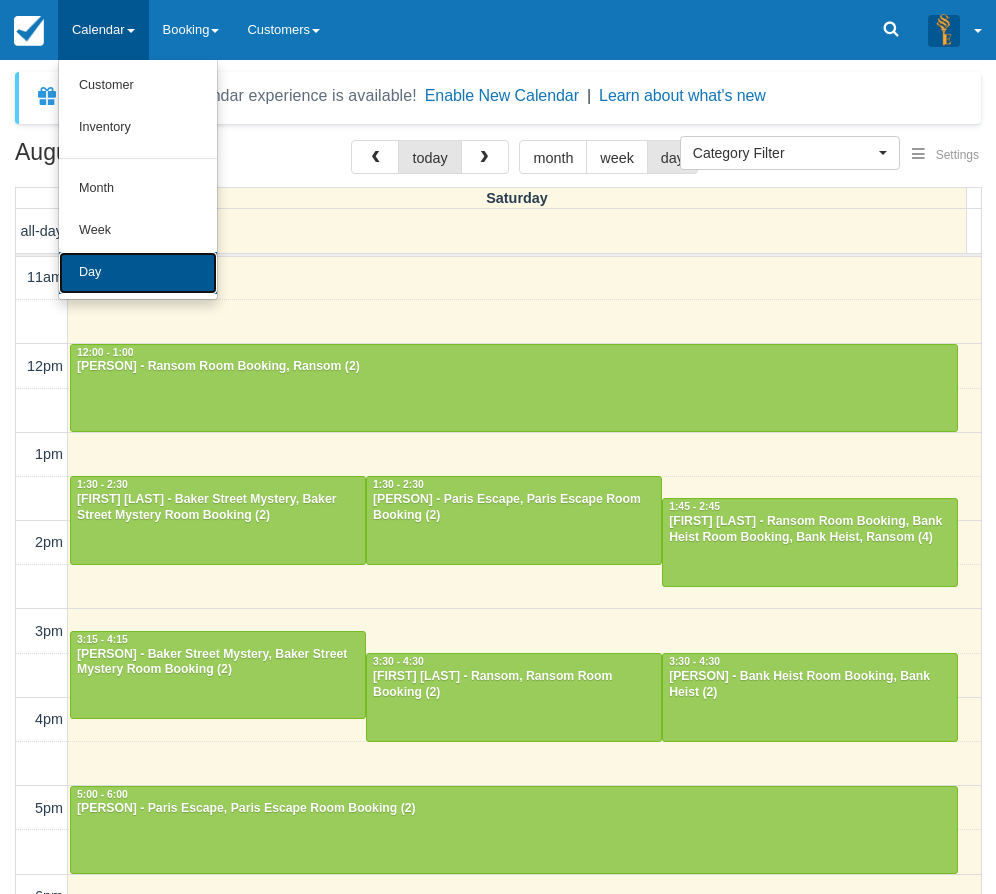 click on "Day" at bounding box center [138, 273] 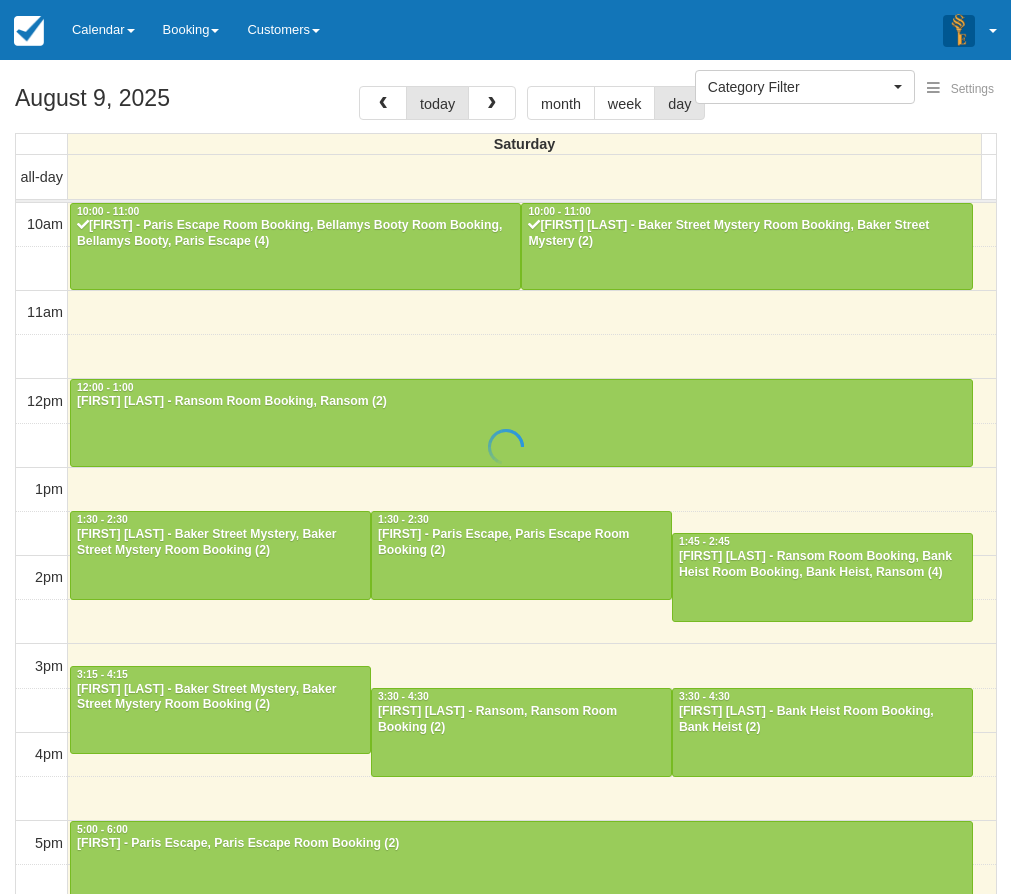 select 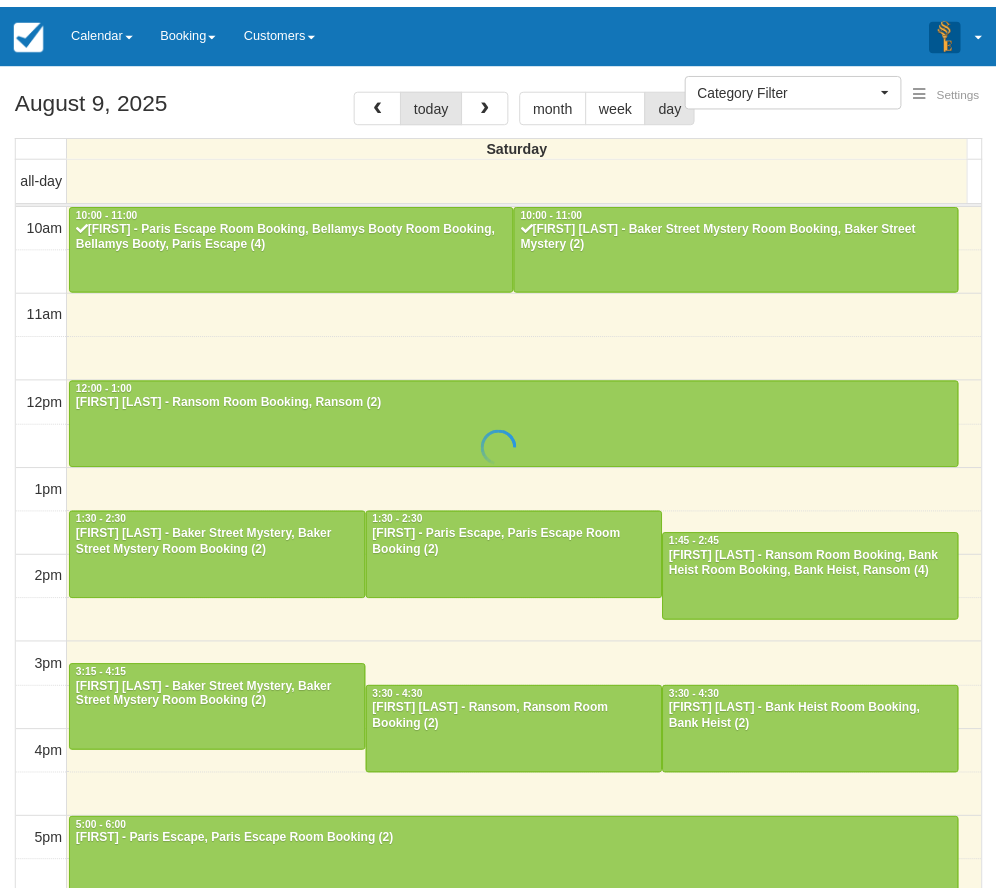scroll, scrollTop: 0, scrollLeft: 0, axis: both 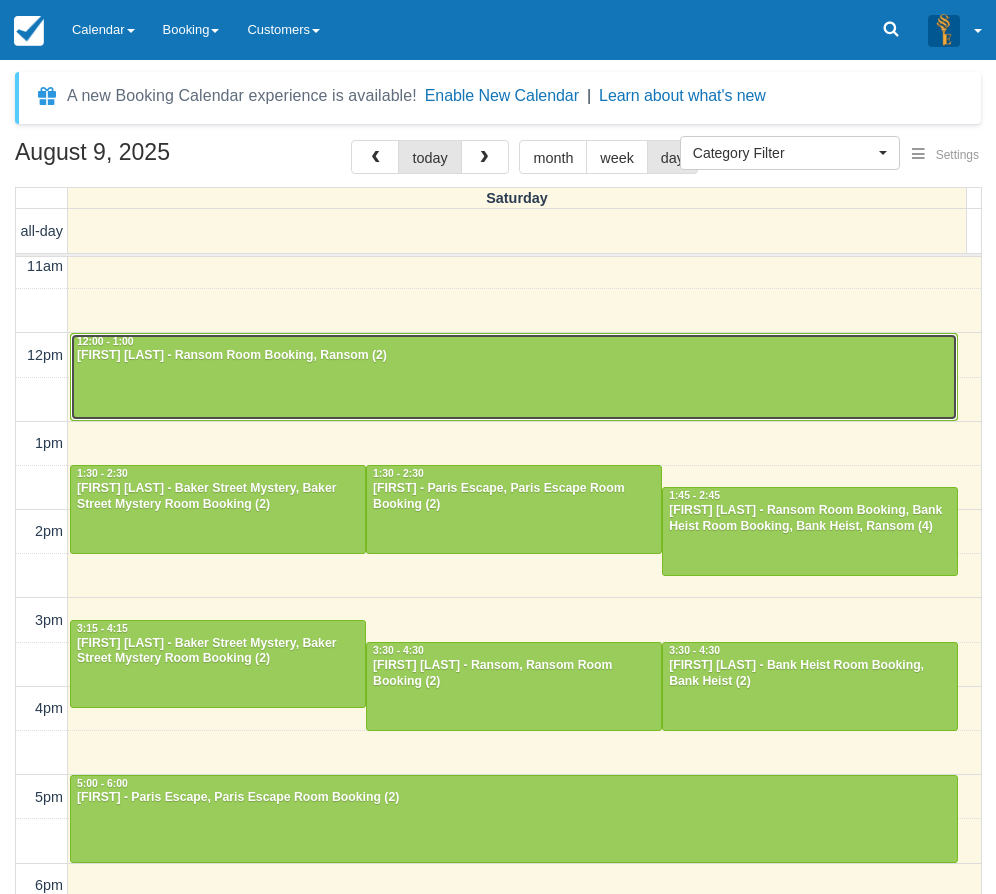 click at bounding box center (514, 377) 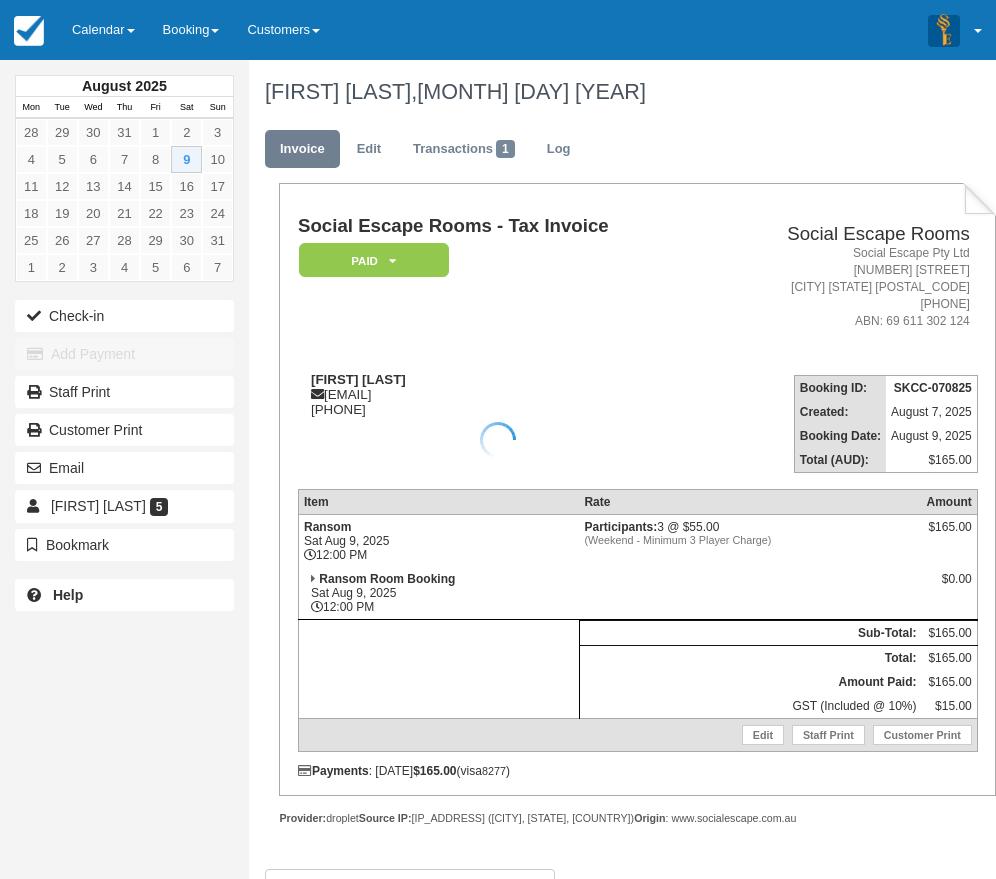 scroll, scrollTop: 0, scrollLeft: 0, axis: both 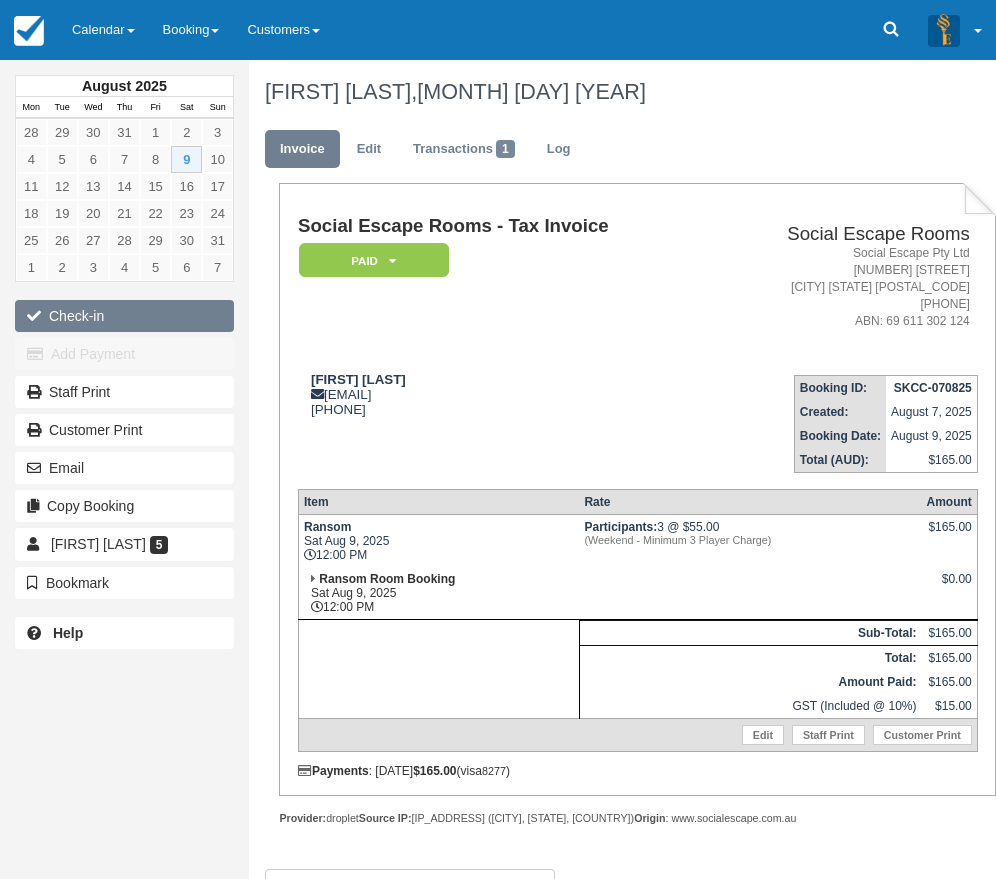 click at bounding box center (38, 316) 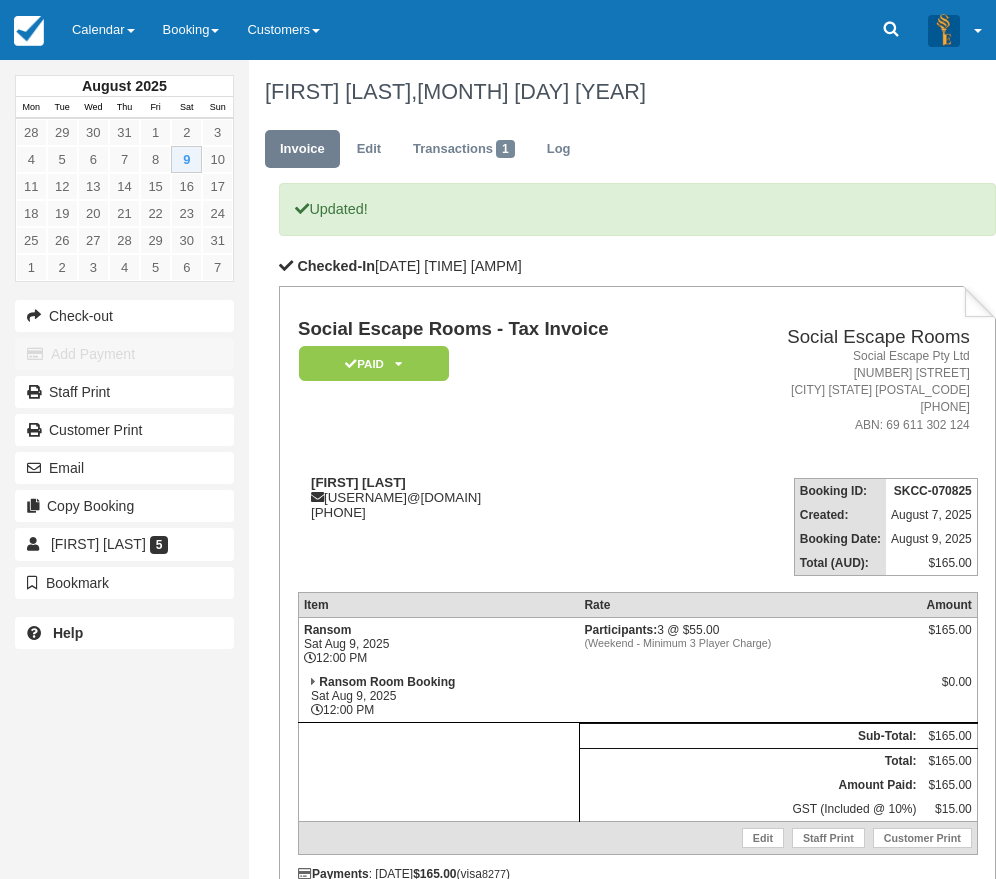 scroll, scrollTop: 0, scrollLeft: 0, axis: both 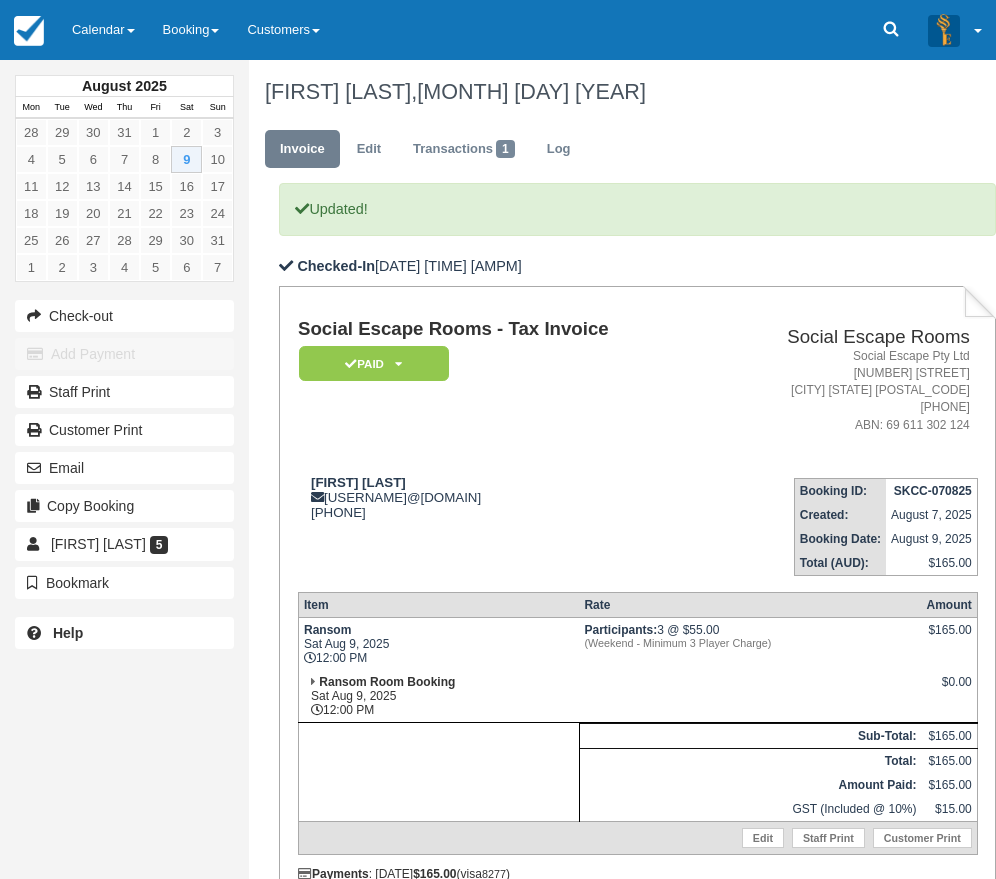 click on "Social Escape Rooms - Tax Invoice
Paid   Pending Reserved Deposit Blocked for Custom Cancelled Deposit Pending" at bounding box center (505, 390) 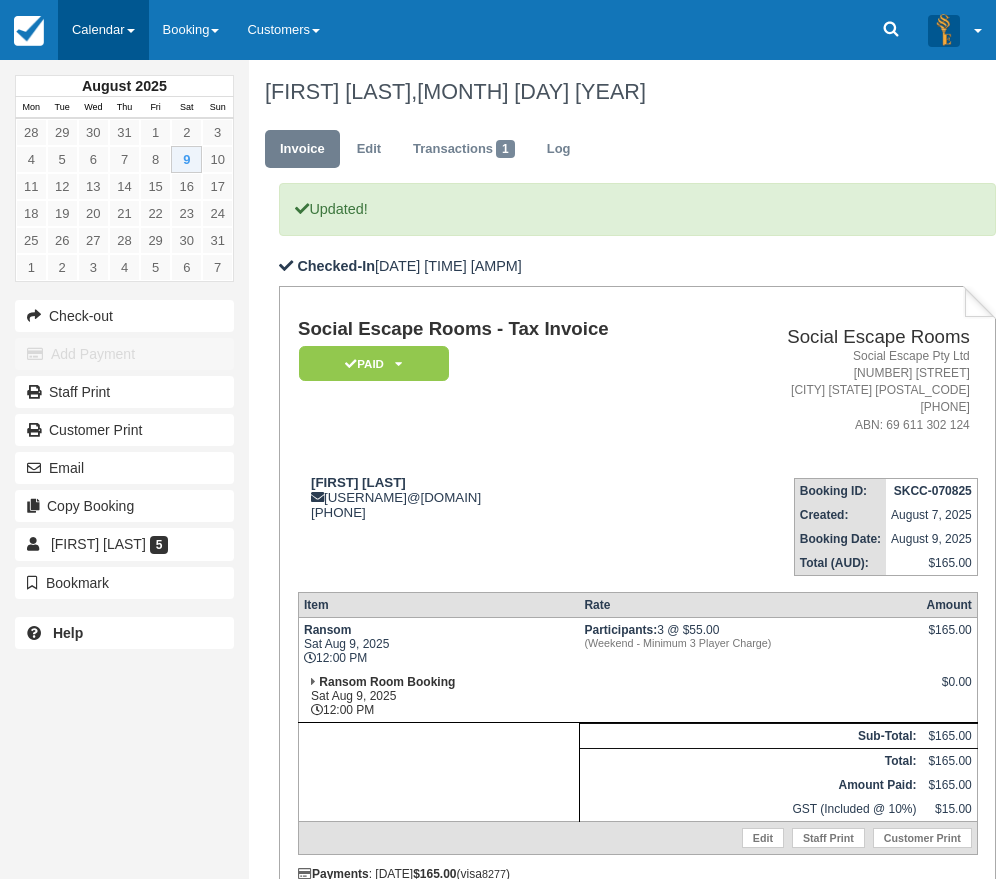 click on "Calendar" at bounding box center [103, 30] 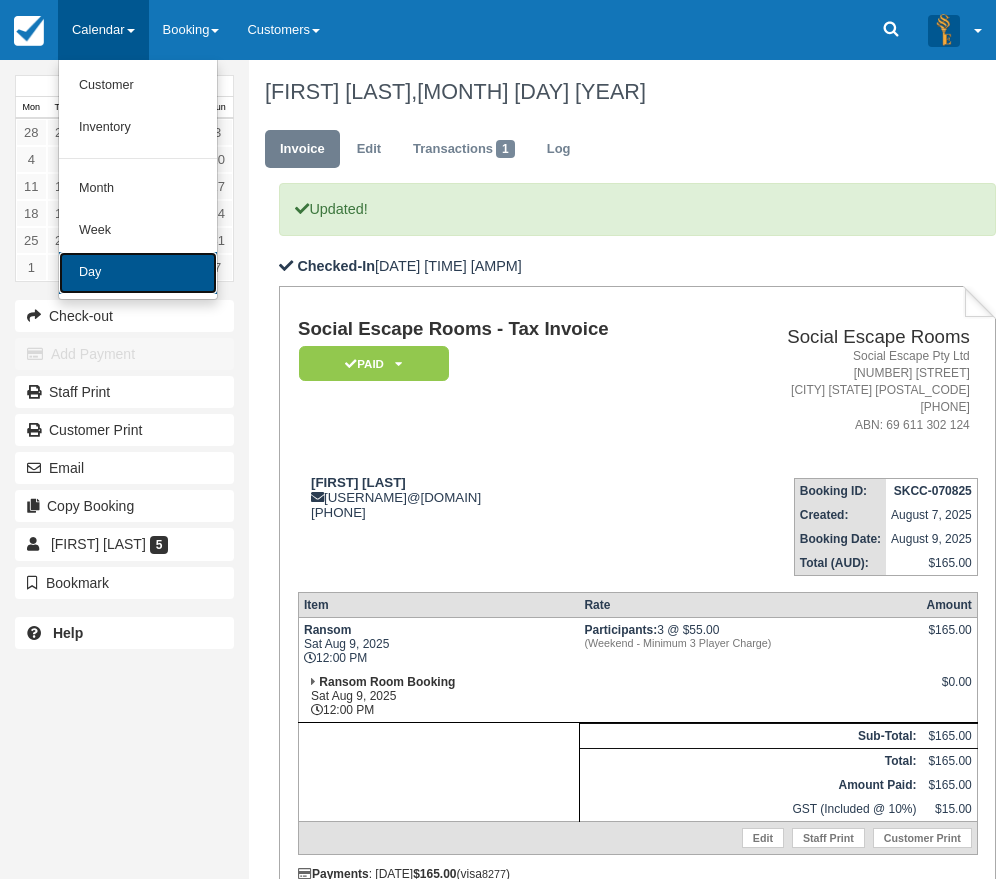 click on "Day" at bounding box center [138, 273] 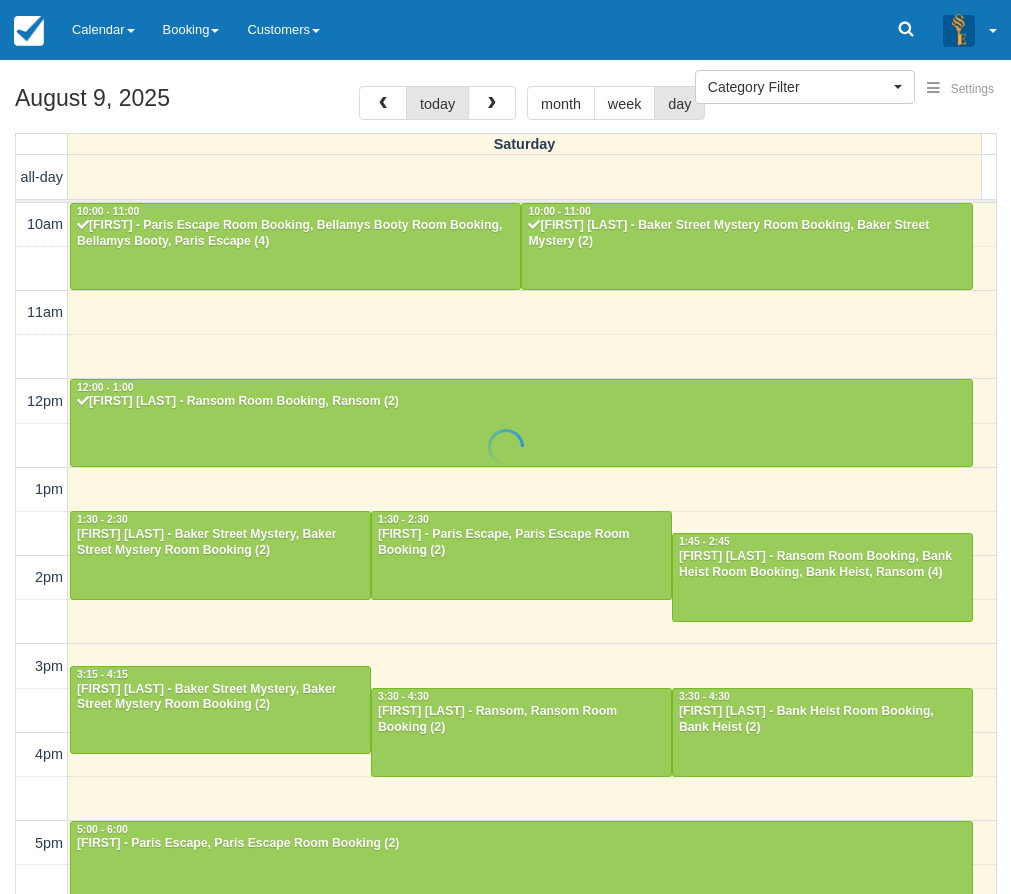 select 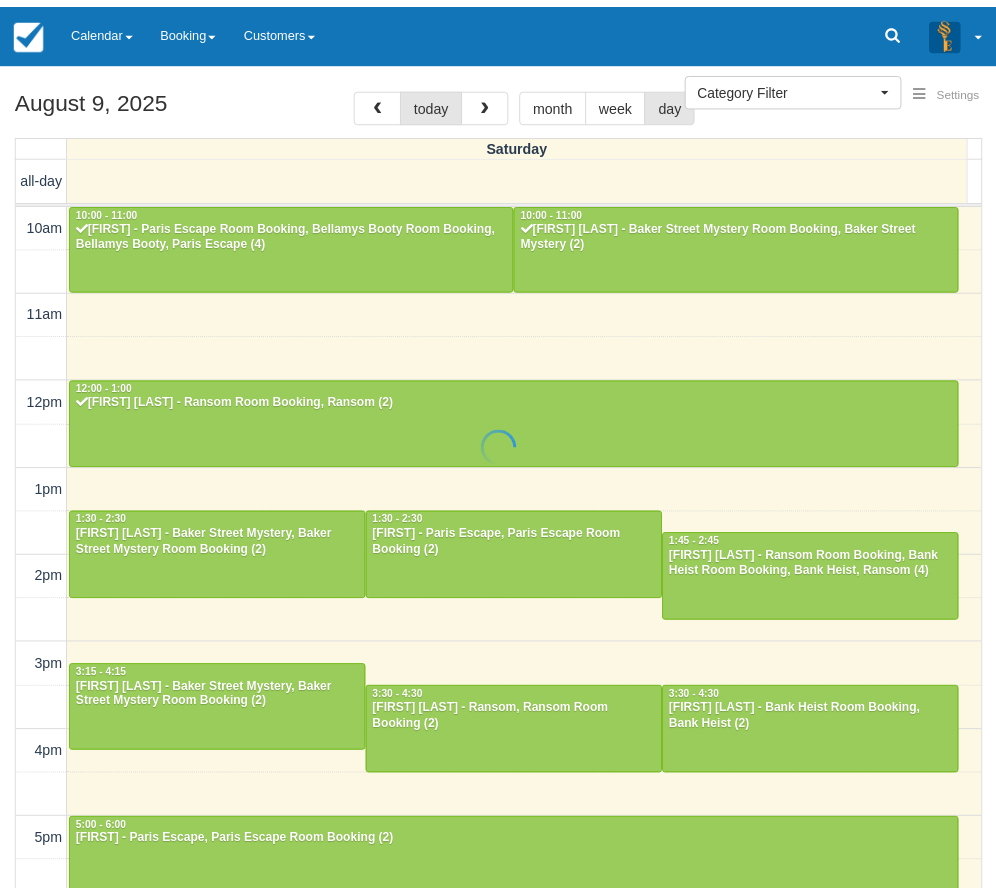 scroll, scrollTop: 0, scrollLeft: 0, axis: both 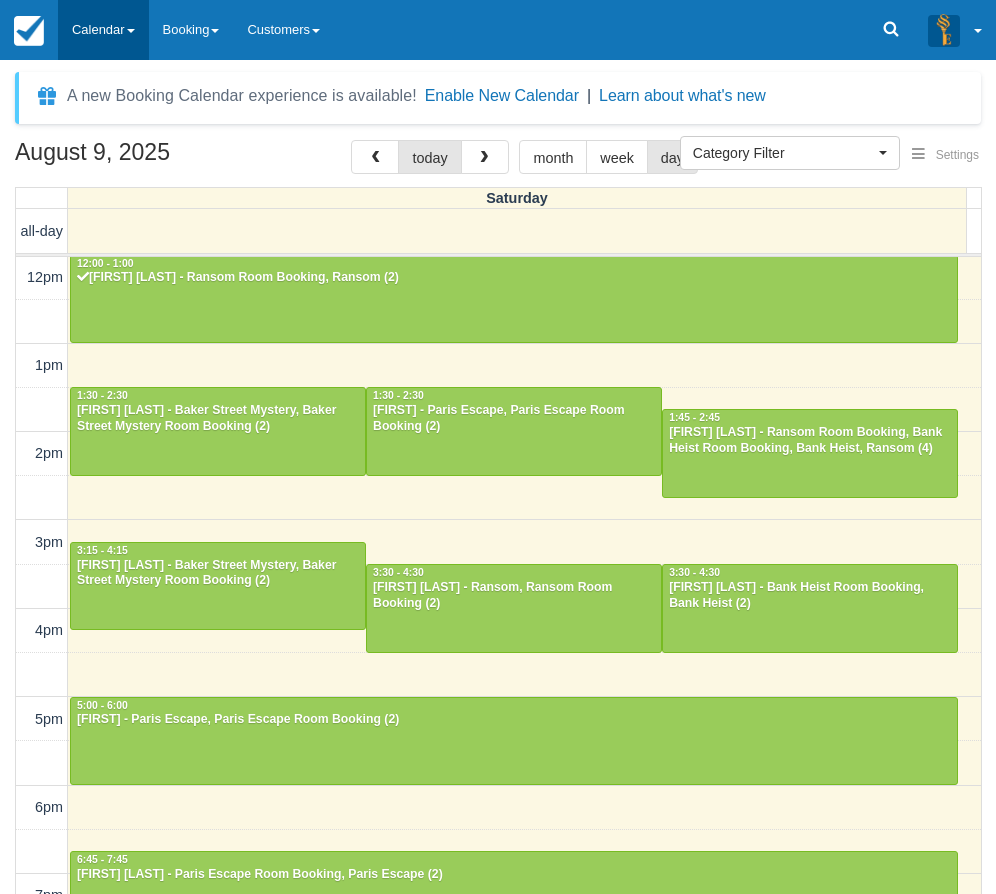 click on "Calendar" at bounding box center (103, 30) 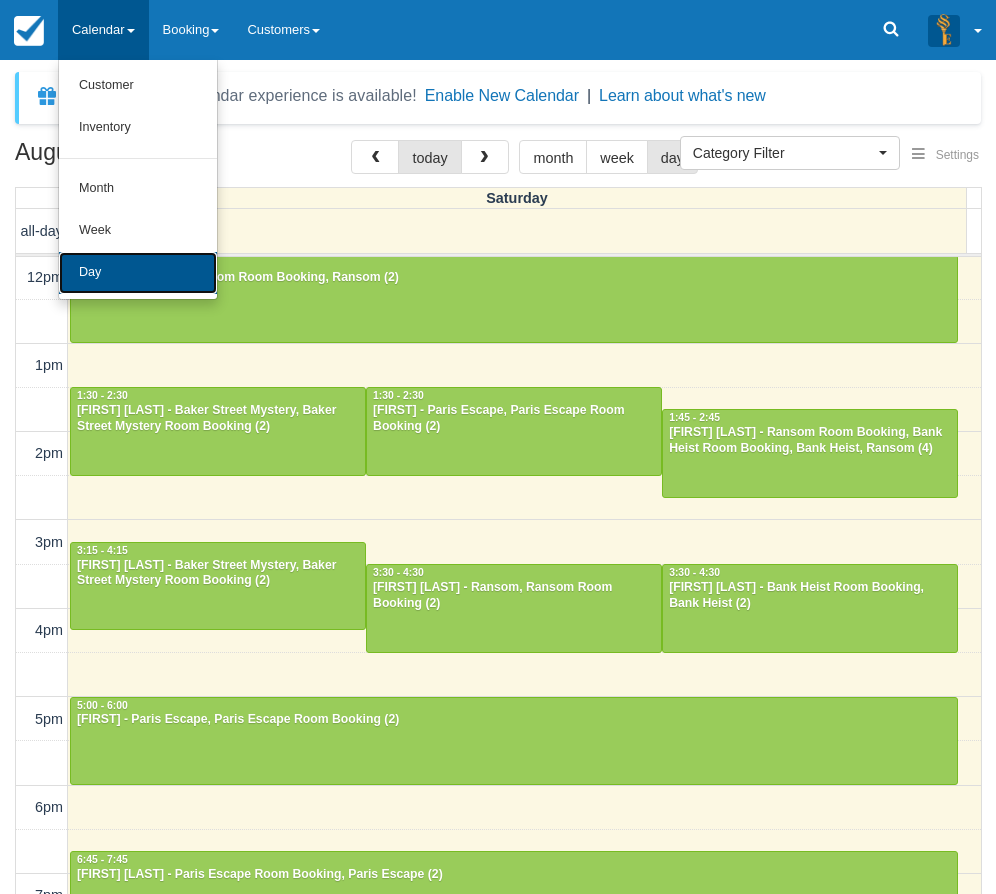 click on "Day" at bounding box center [138, 273] 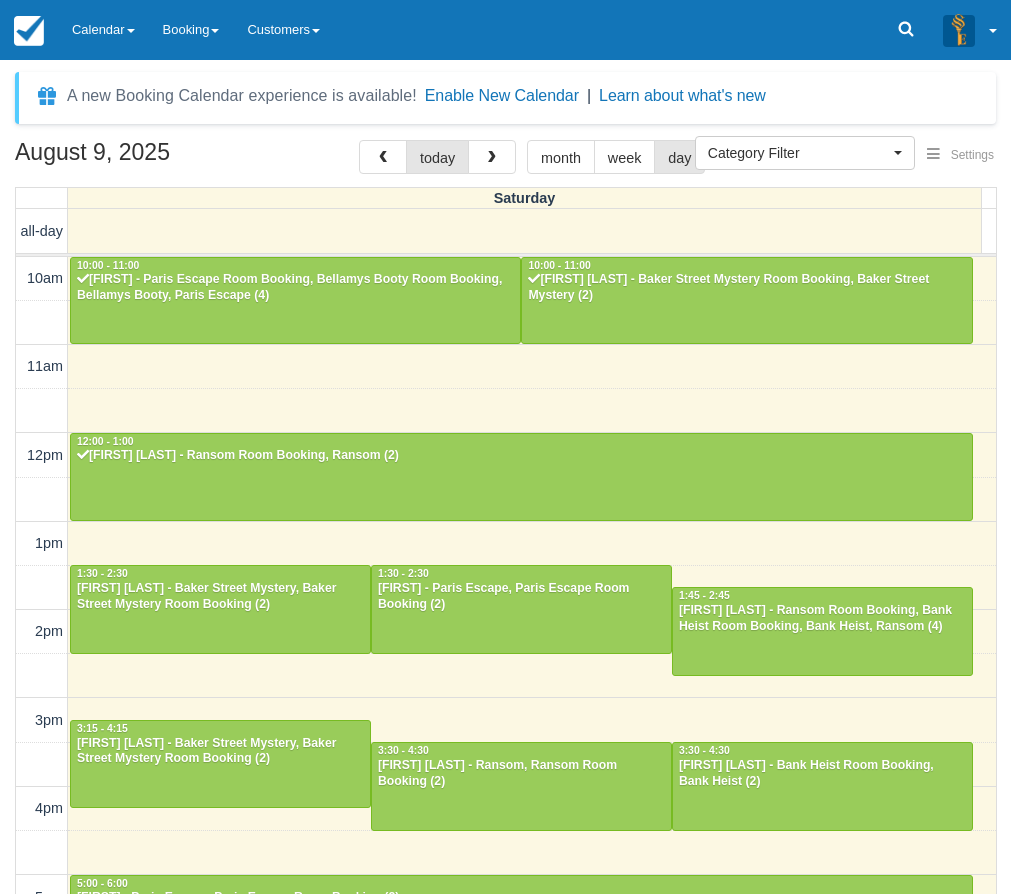 select 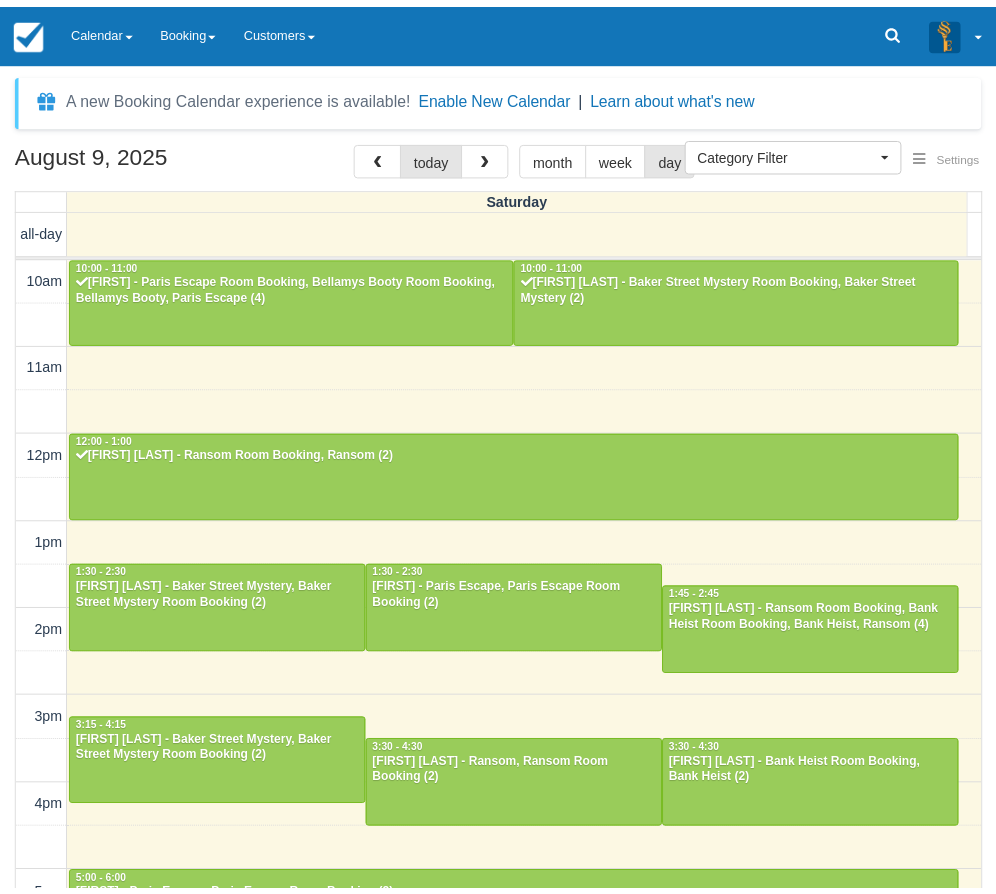 scroll, scrollTop: 0, scrollLeft: 0, axis: both 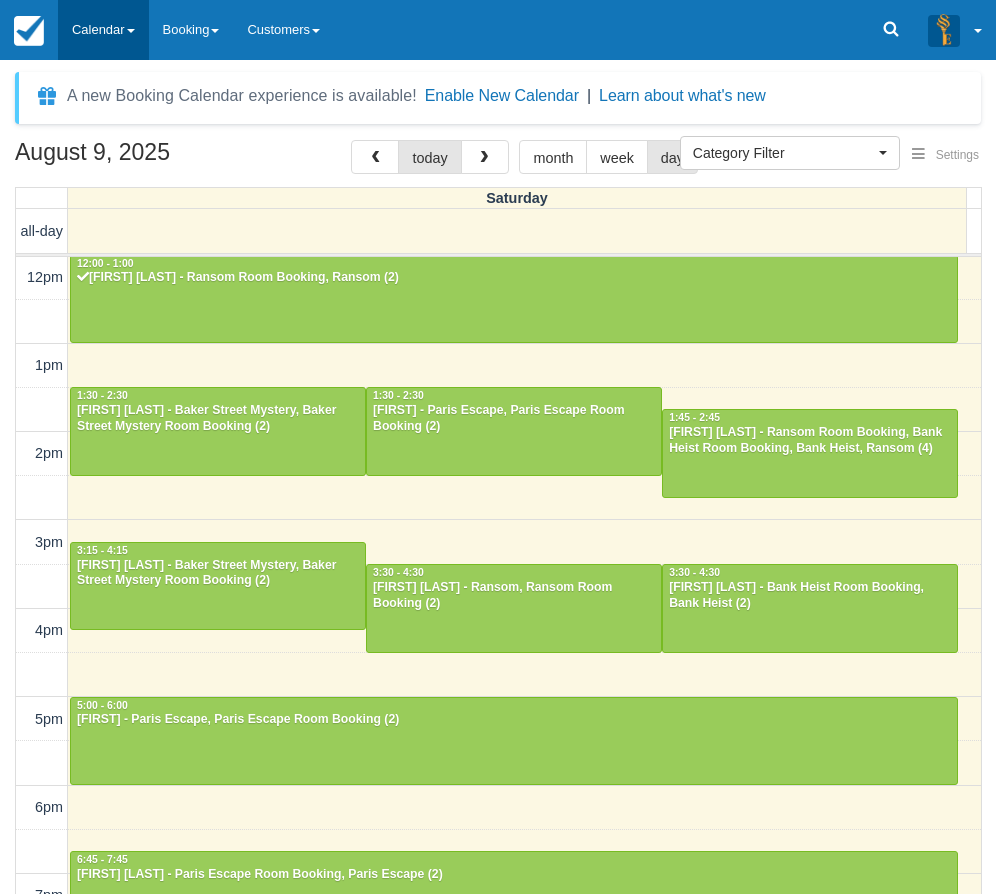 click on "Calendar" at bounding box center (103, 30) 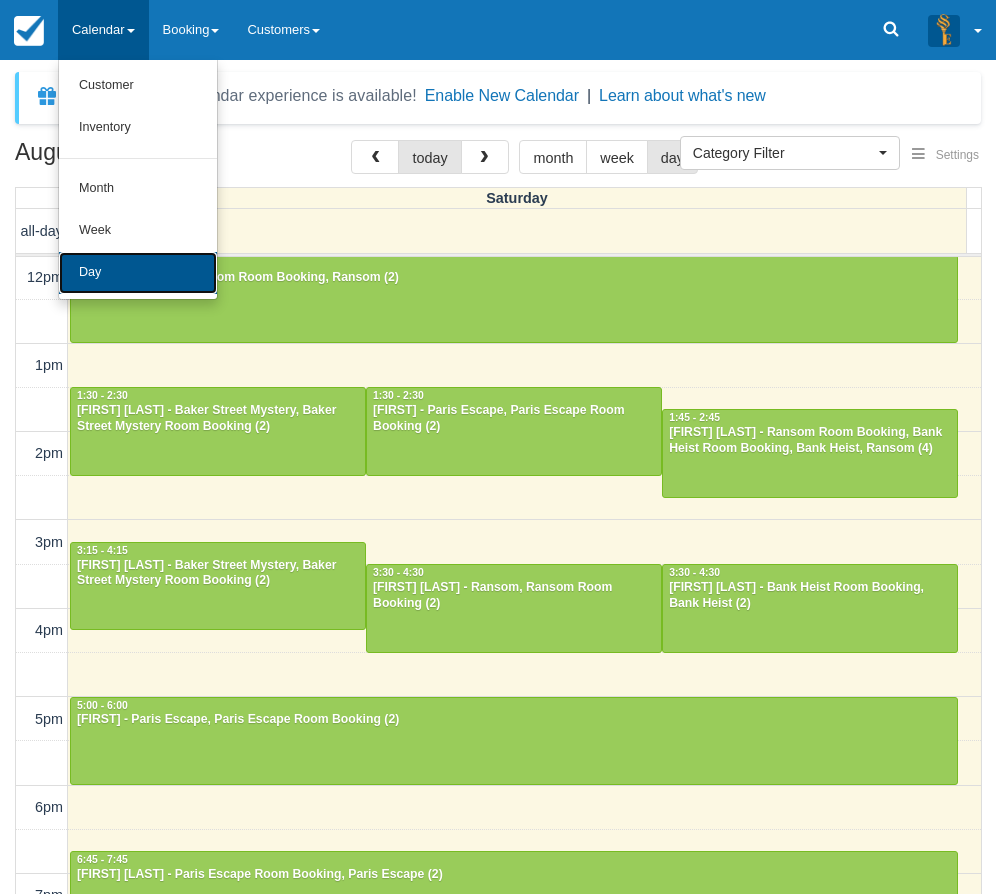 click on "Day" at bounding box center (138, 273) 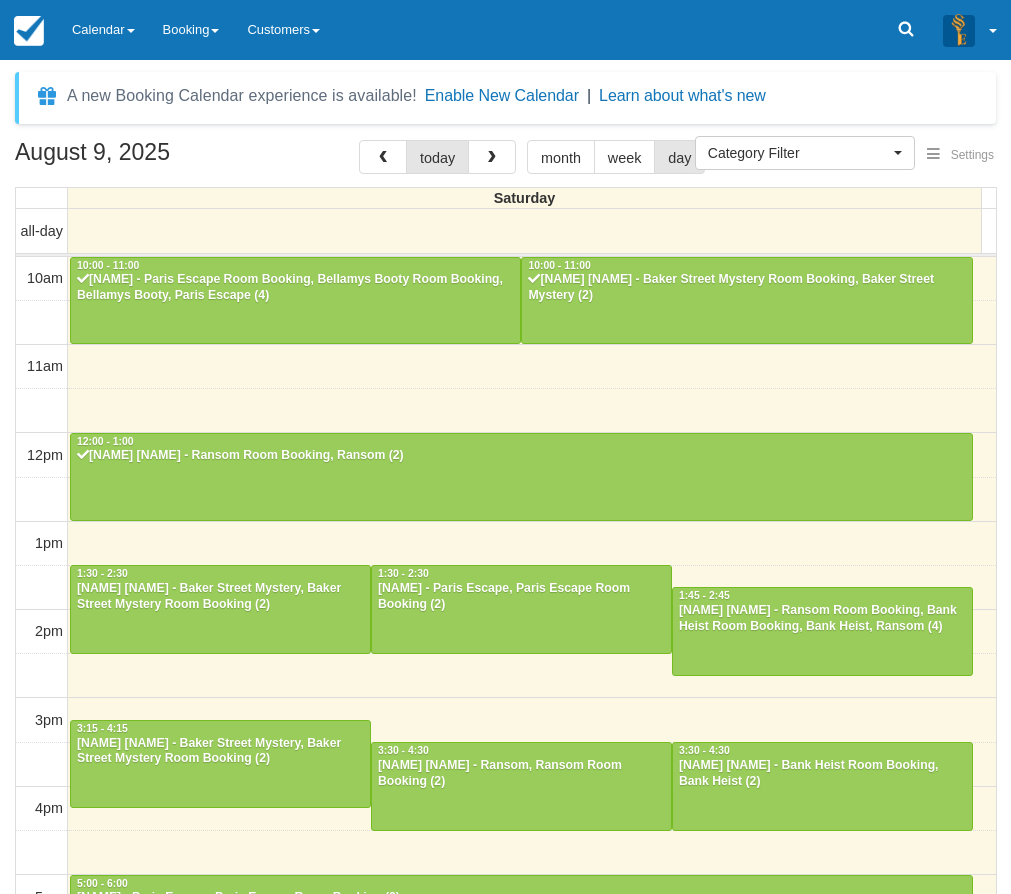 select 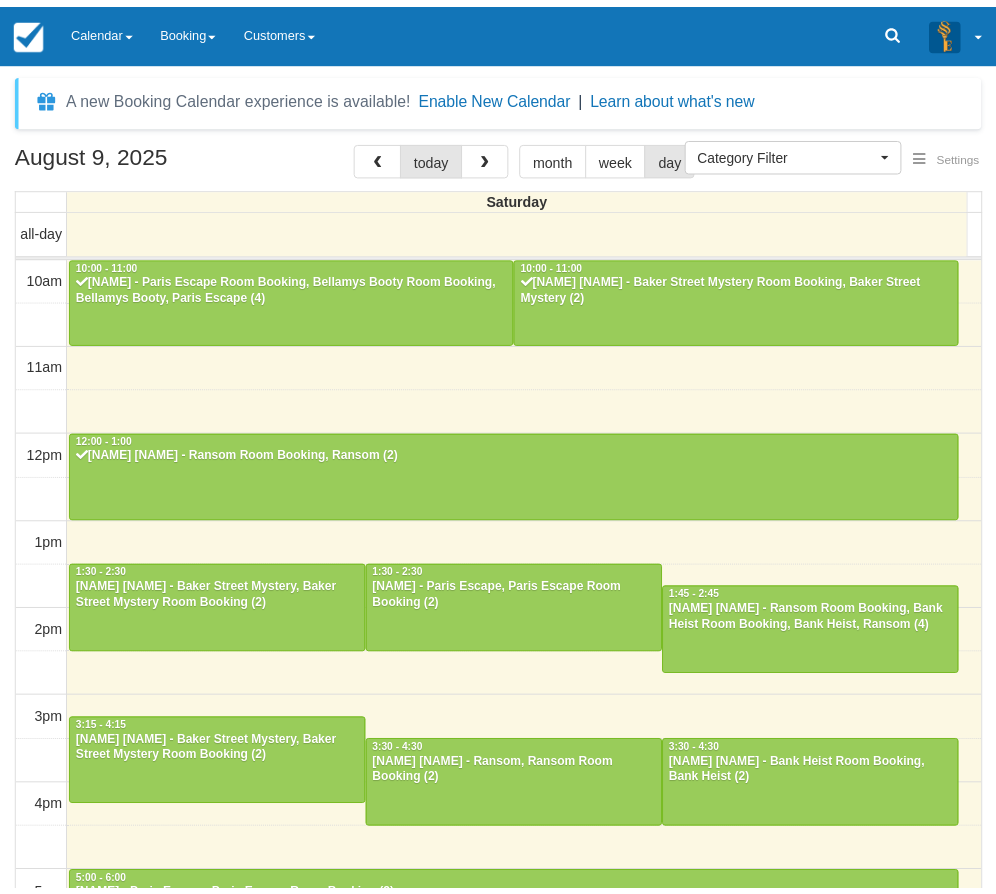 scroll, scrollTop: 0, scrollLeft: 0, axis: both 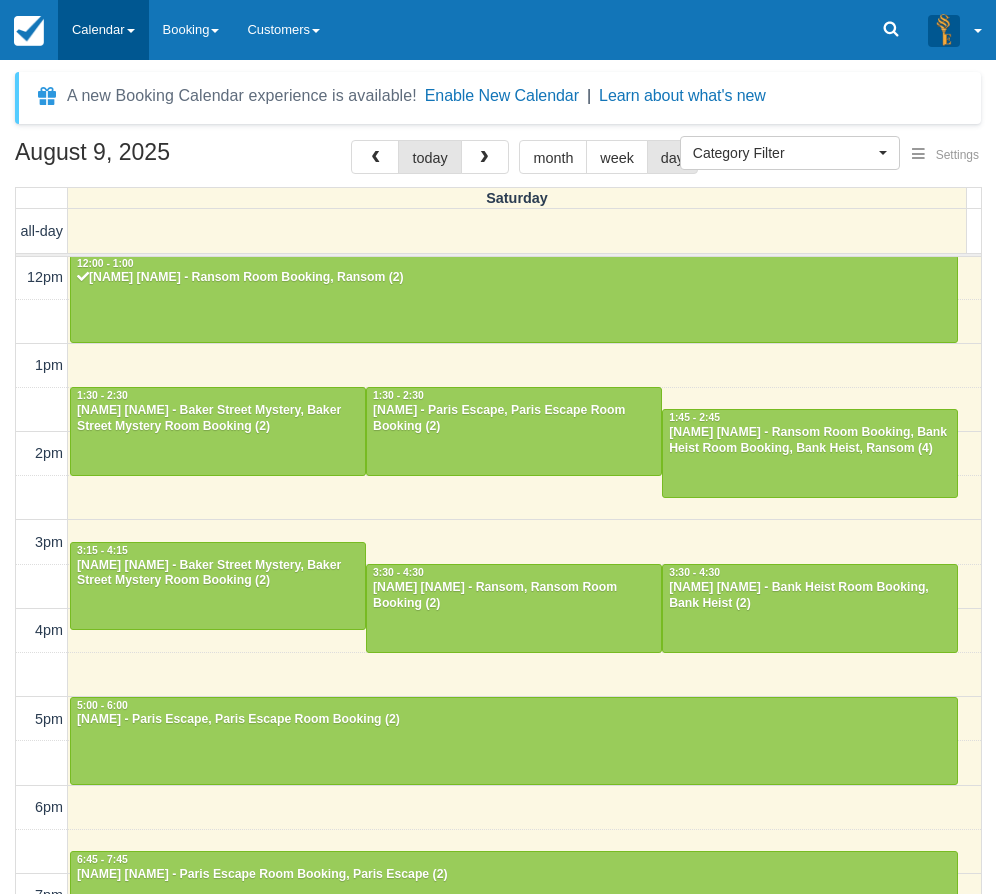 click on "Calendar" at bounding box center (103, 30) 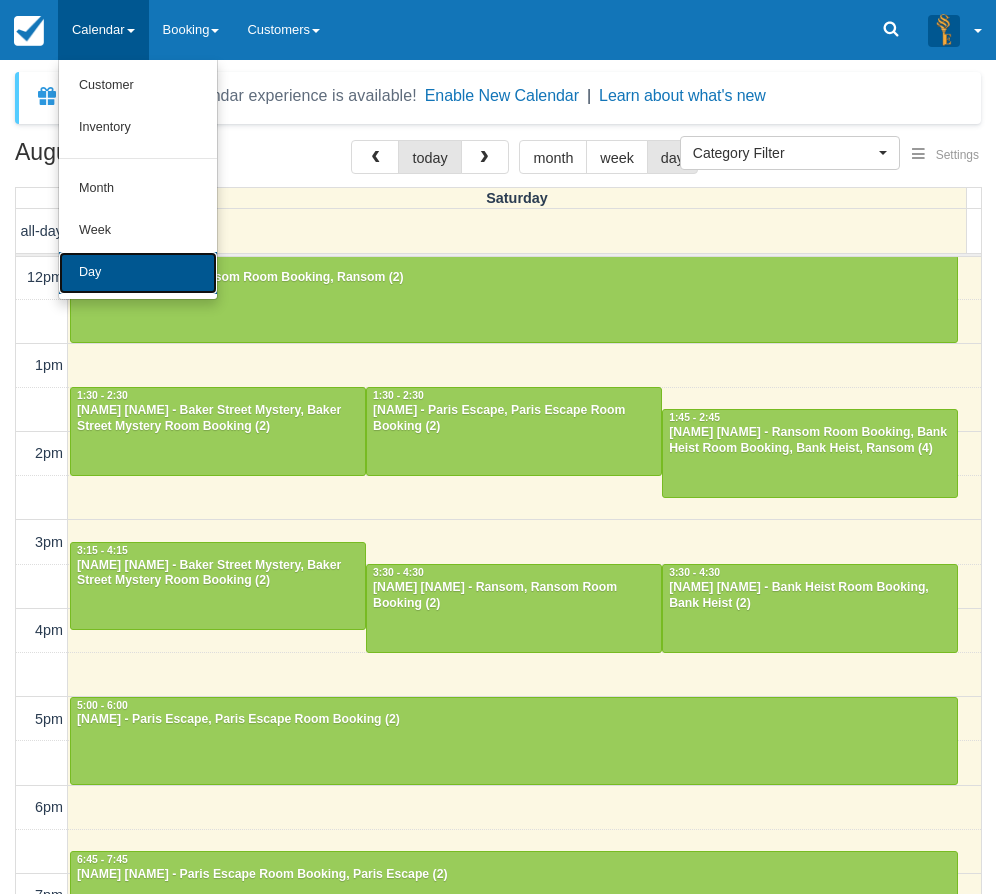 click on "Day" at bounding box center [138, 273] 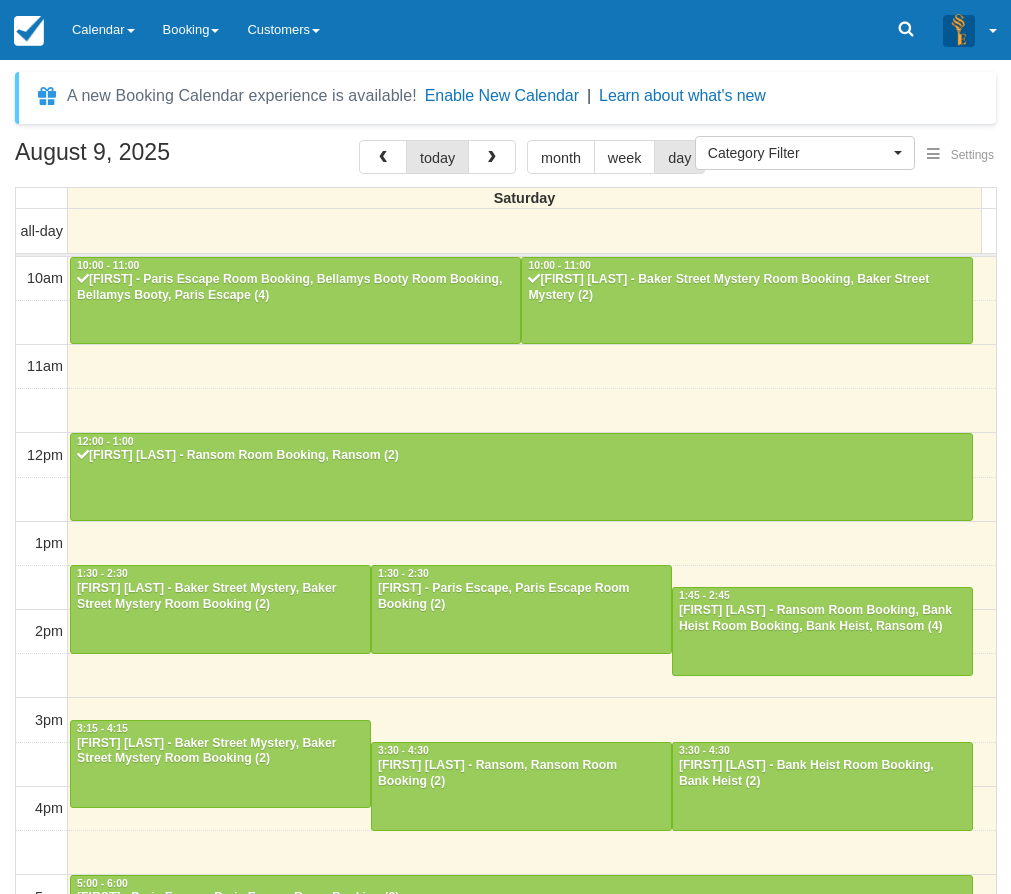 select 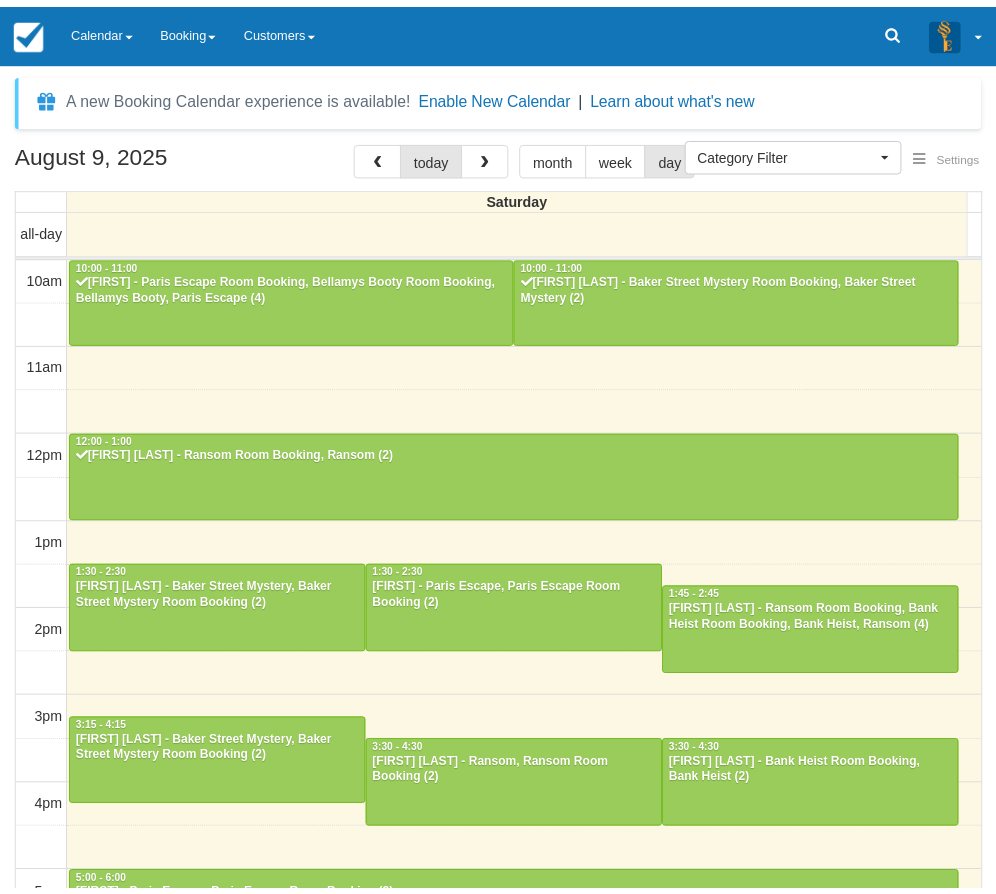 scroll, scrollTop: 0, scrollLeft: 0, axis: both 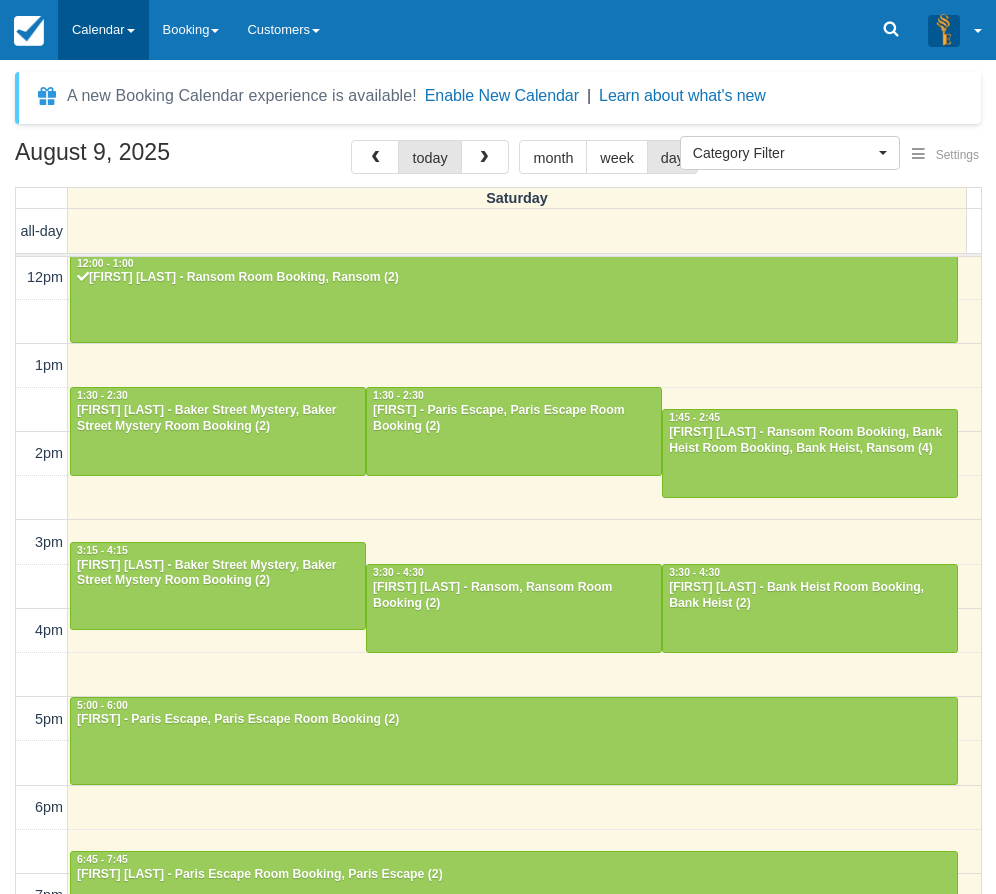click on "Calendar" at bounding box center (103, 30) 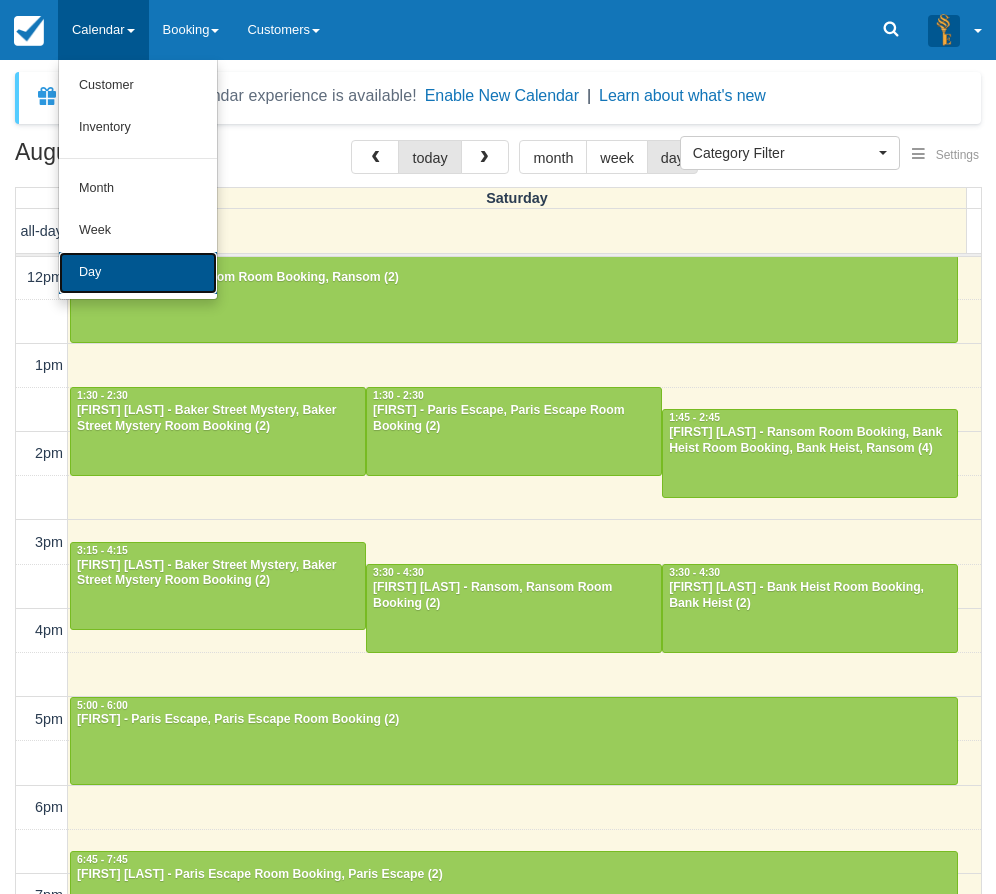 click on "Day" at bounding box center (138, 273) 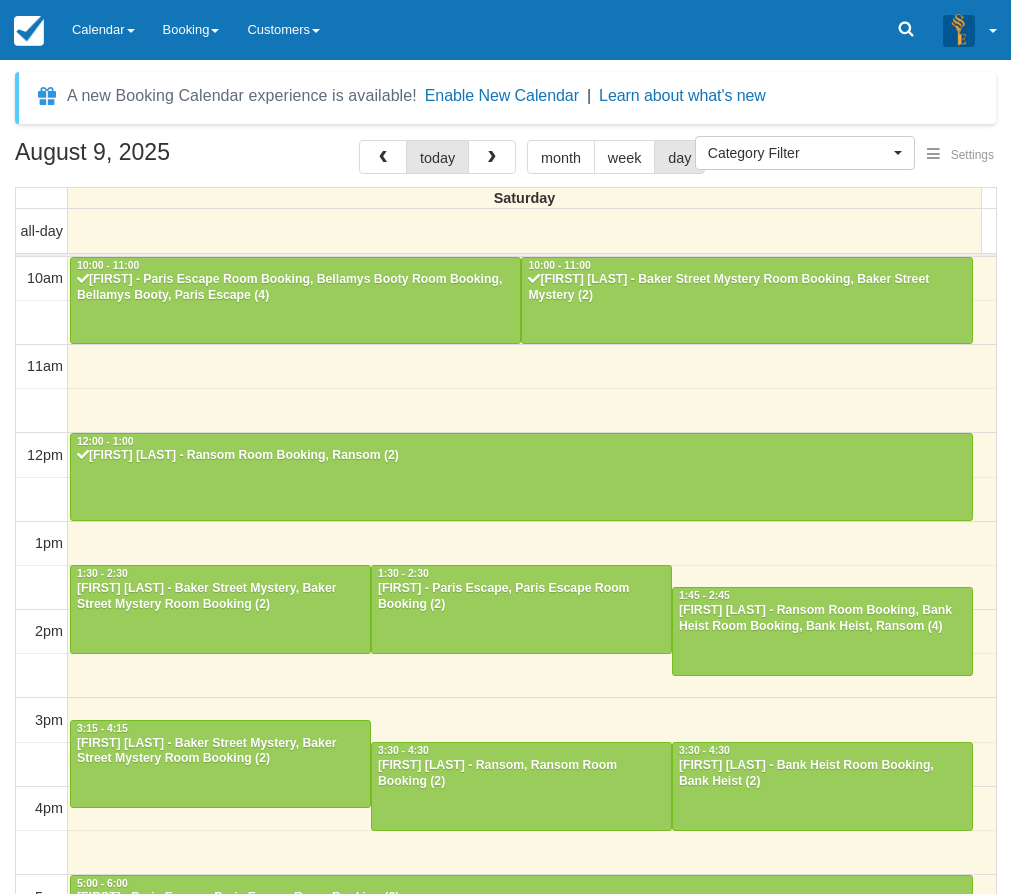 select 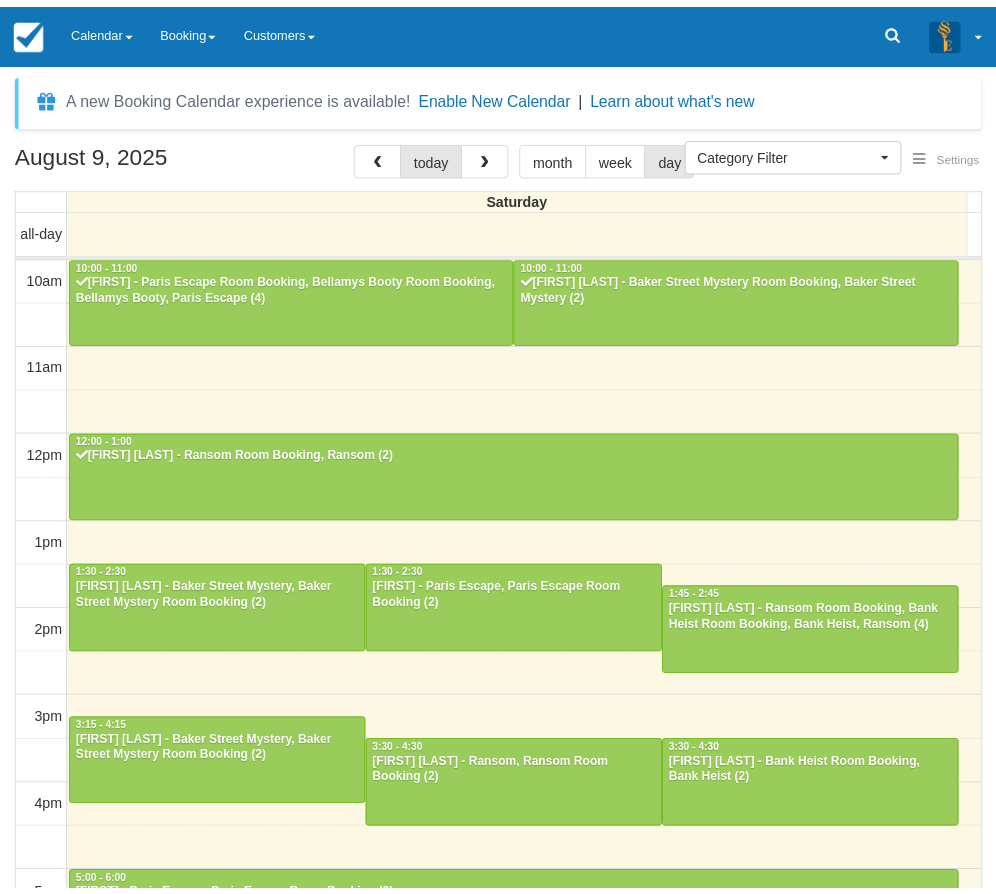 scroll, scrollTop: 0, scrollLeft: 0, axis: both 